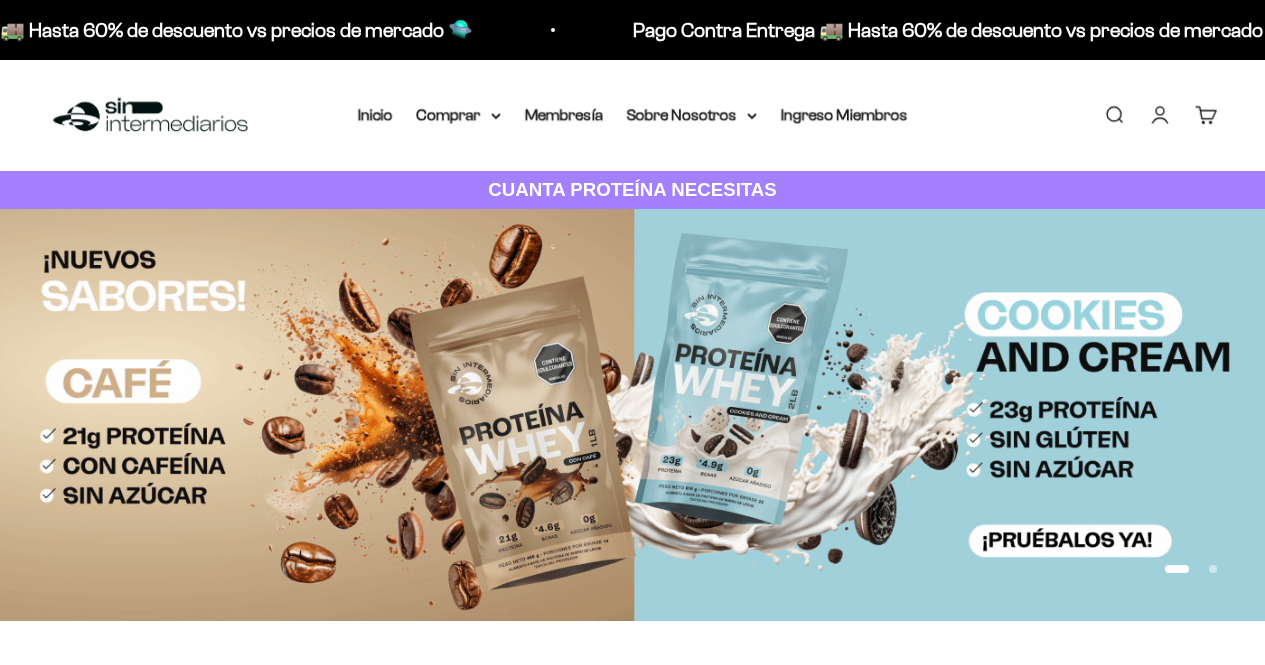 scroll, scrollTop: 0, scrollLeft: 0, axis: both 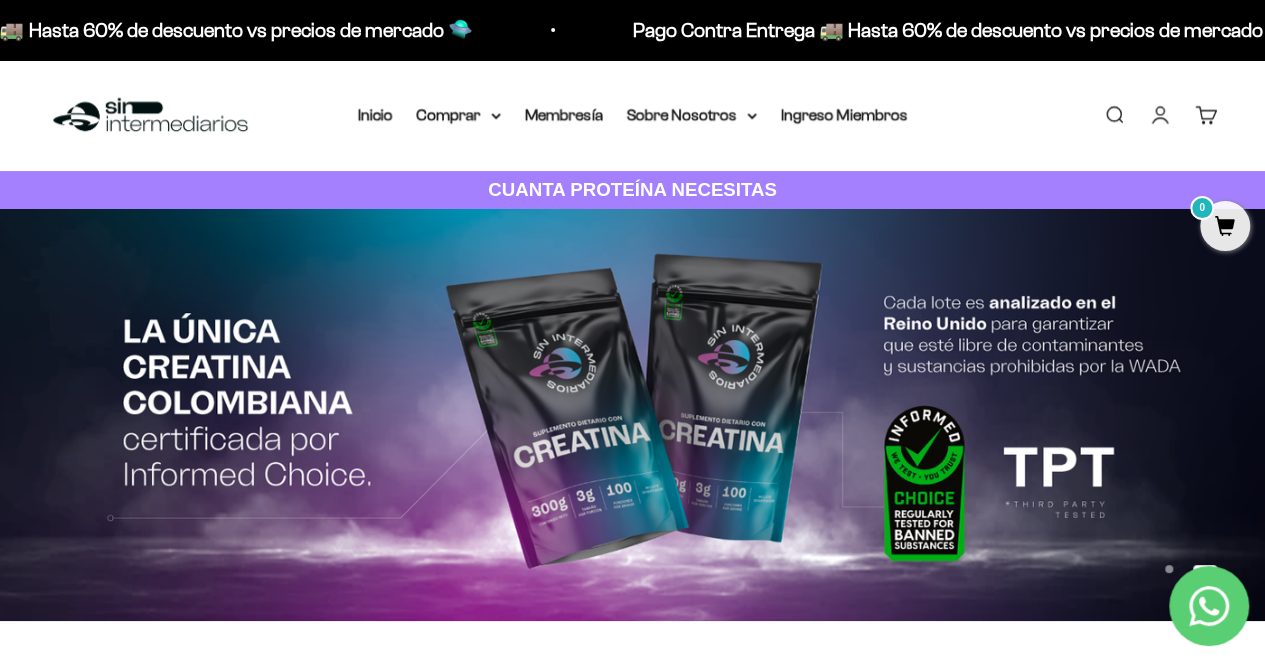 click on "Iniciar sesión" at bounding box center (1160, 115) 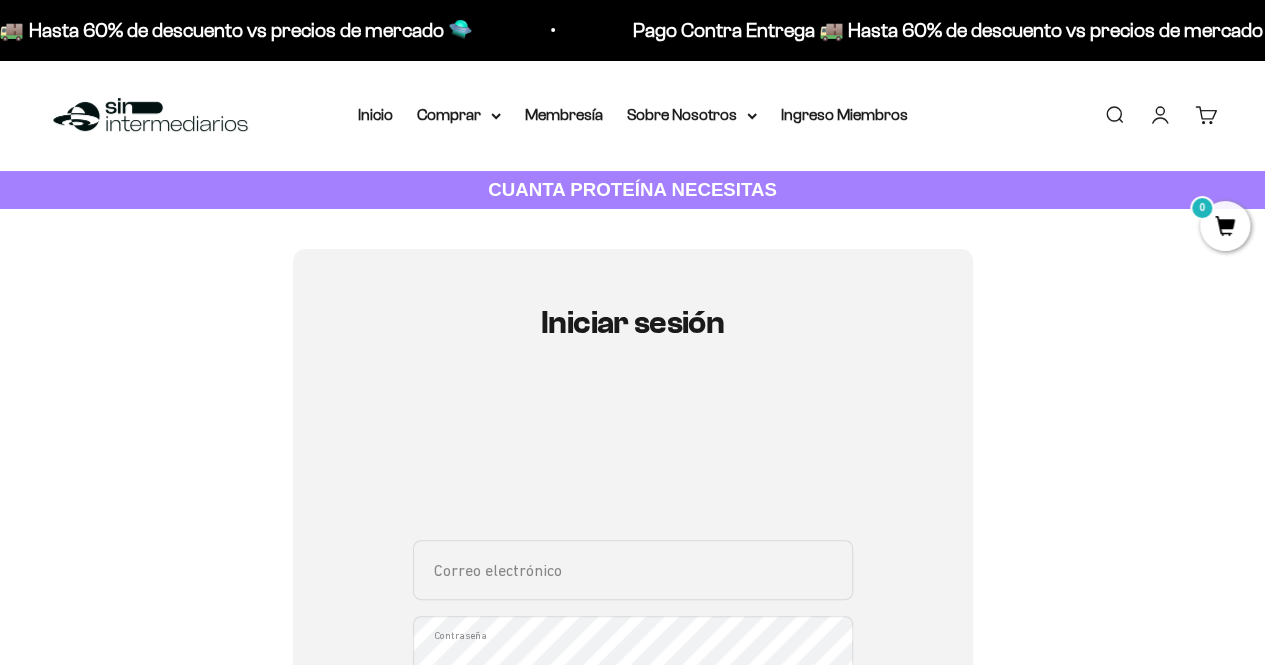 scroll, scrollTop: 290, scrollLeft: 0, axis: vertical 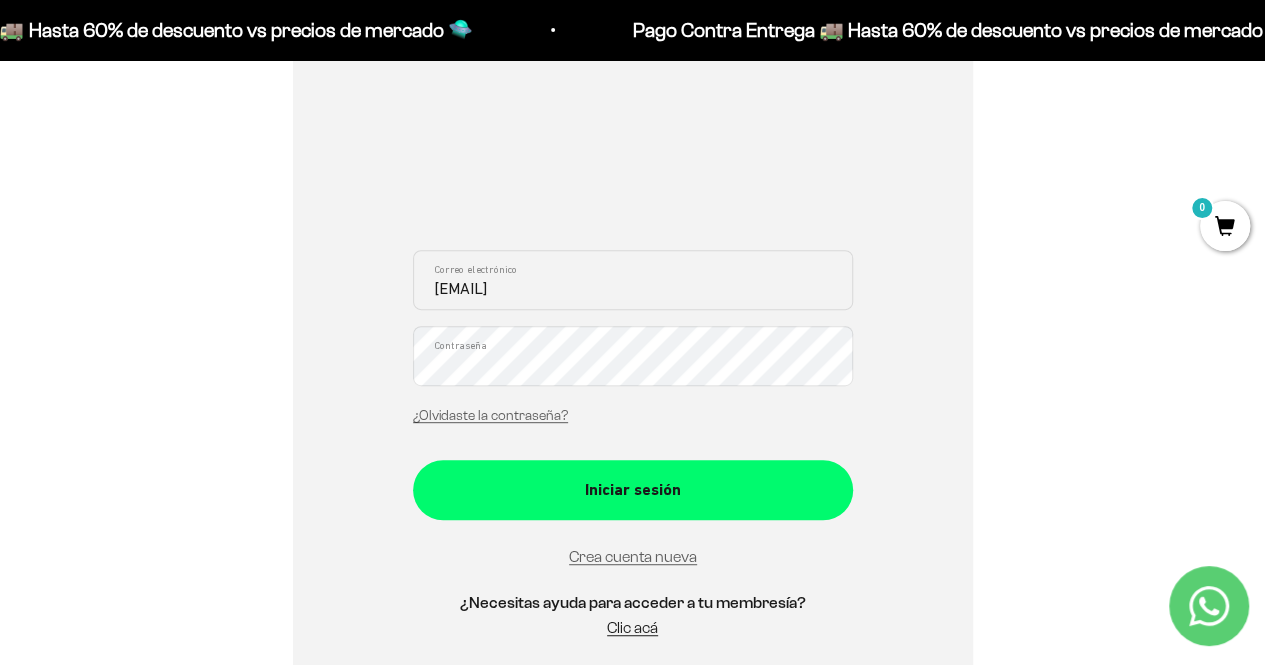 drag, startPoint x: 474, startPoint y: 280, endPoint x: 317, endPoint y: 279, distance: 157.00319 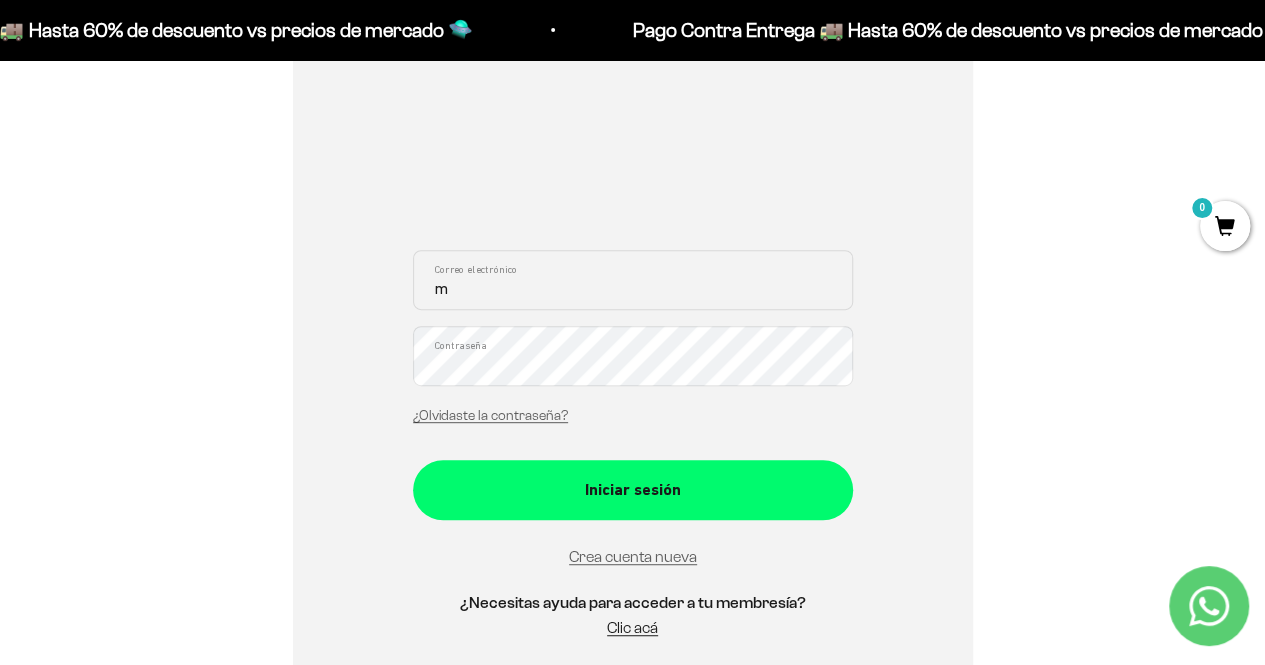 click on "m" at bounding box center (633, 280) 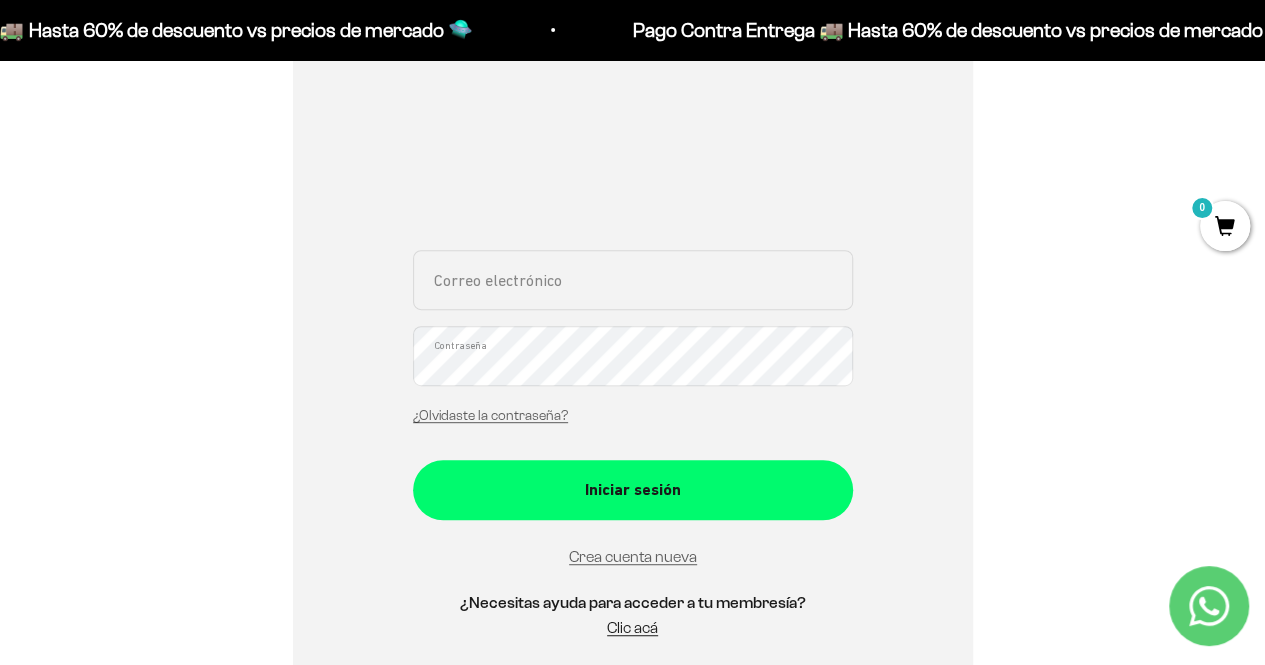 click on "Iniciar sesión
Correo electrónico Contraseña
¿Olvidaste la contraseña?
Iniciar sesión
Crea cuenta nueva
¿Necesitas ayuda para acceder a tu membresía? Clic acá
Recuperar contraseña Correo electrónico
Recuperar
Volver a inicio de sesión" at bounding box center (632, 338) 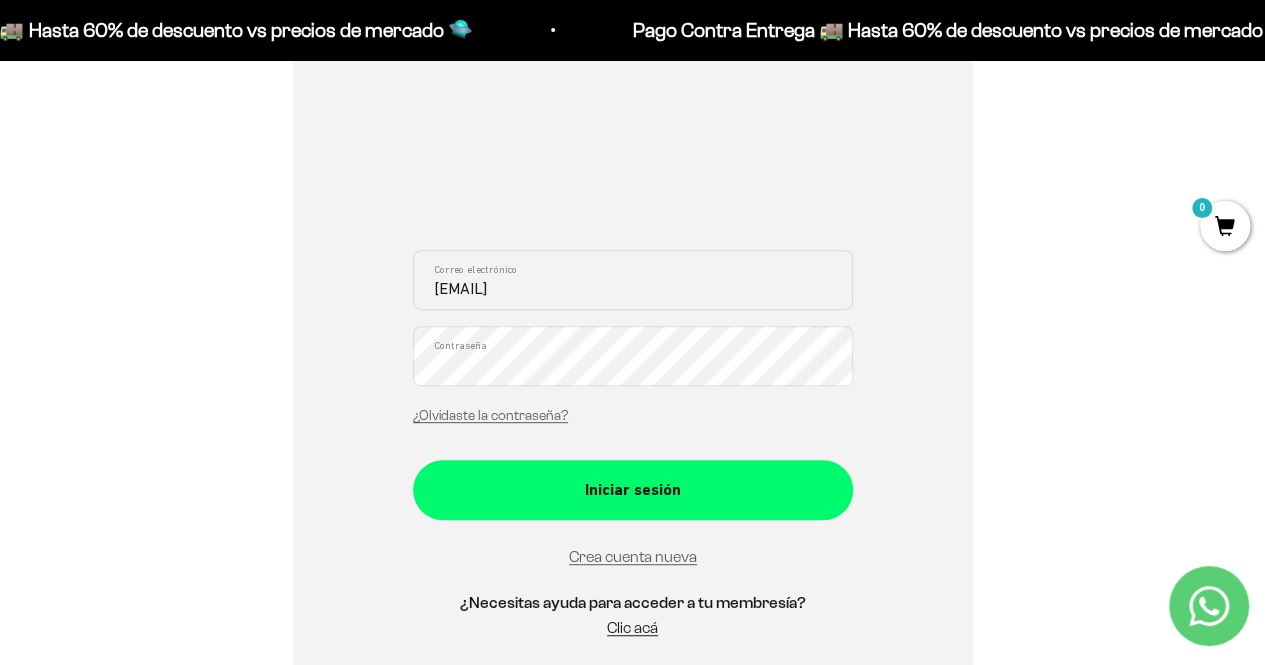 type on "aabl99@outlook.com" 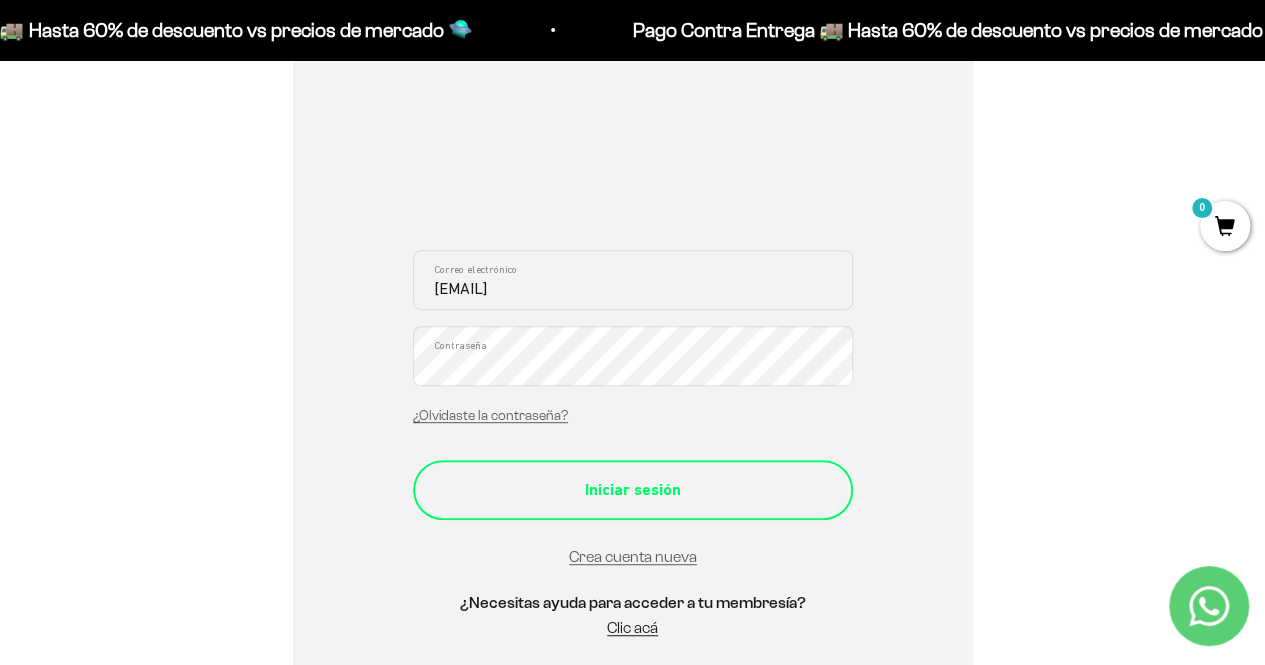 click on "Iniciar sesión" at bounding box center (633, 490) 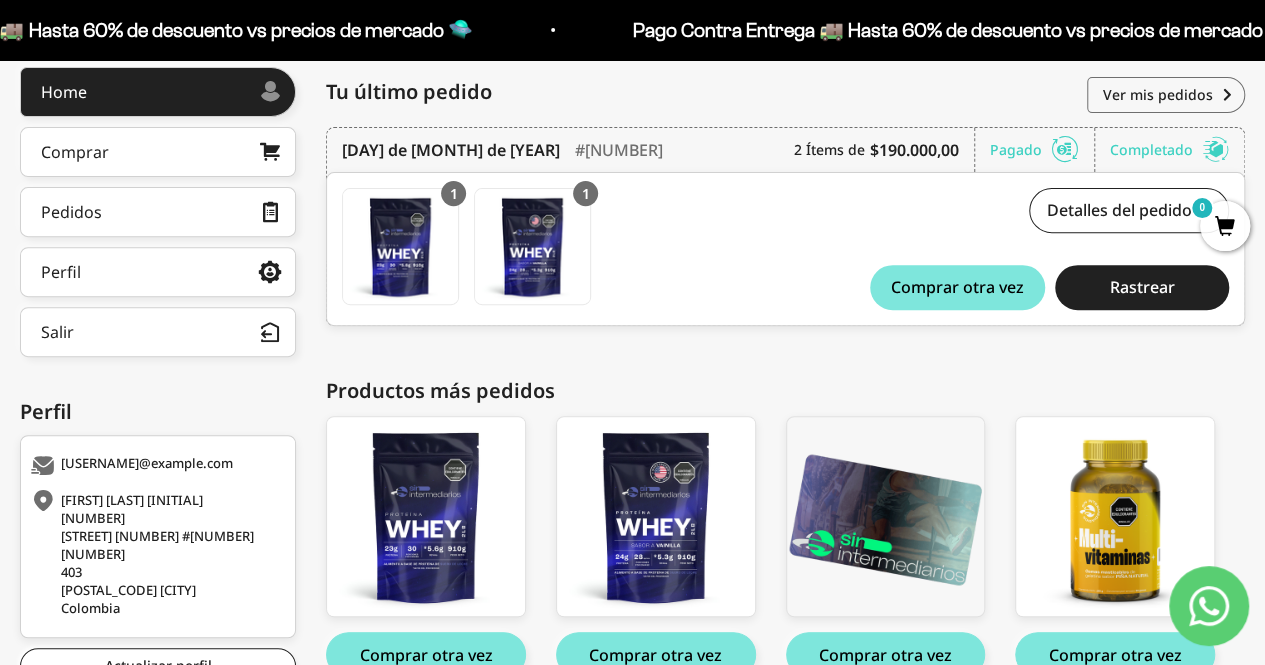 scroll, scrollTop: 210, scrollLeft: 0, axis: vertical 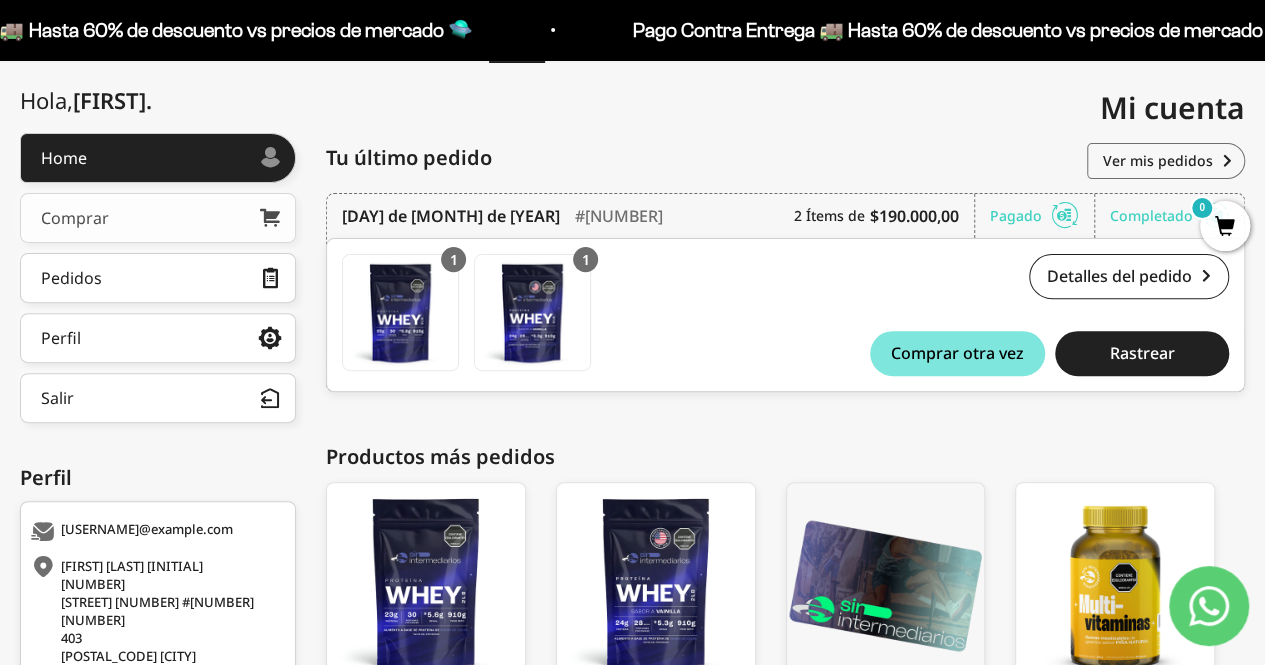 click on "Comprar" at bounding box center [158, 218] 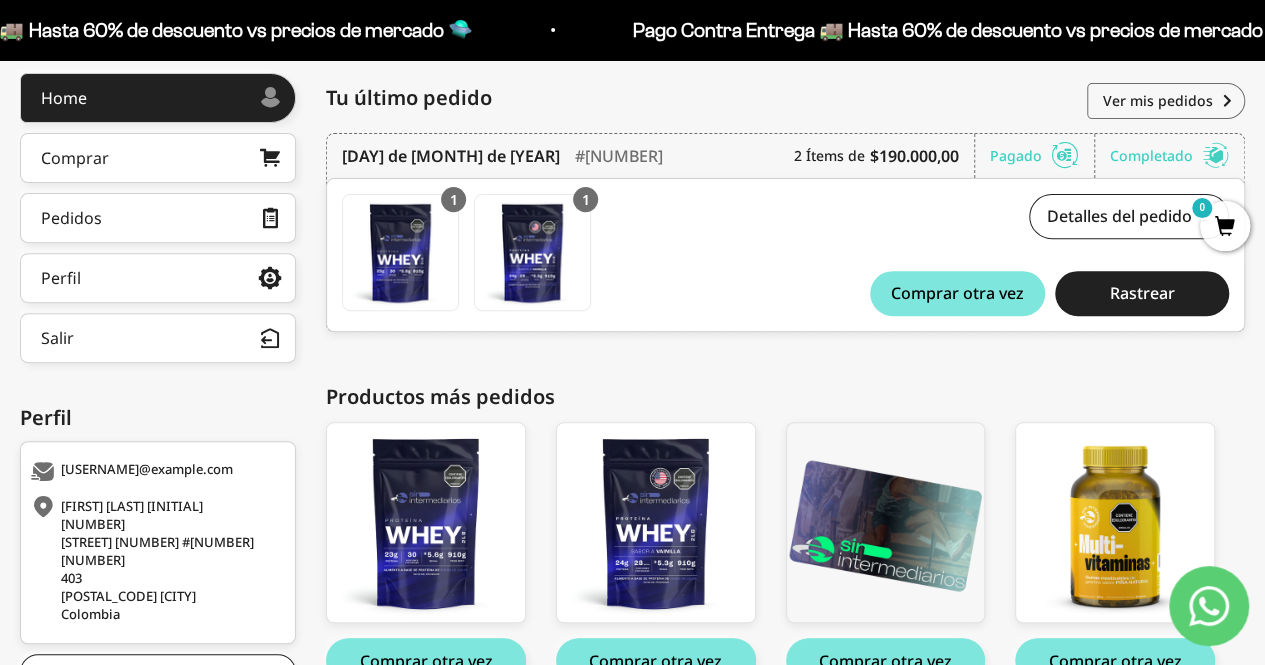 scroll, scrollTop: 0, scrollLeft: 0, axis: both 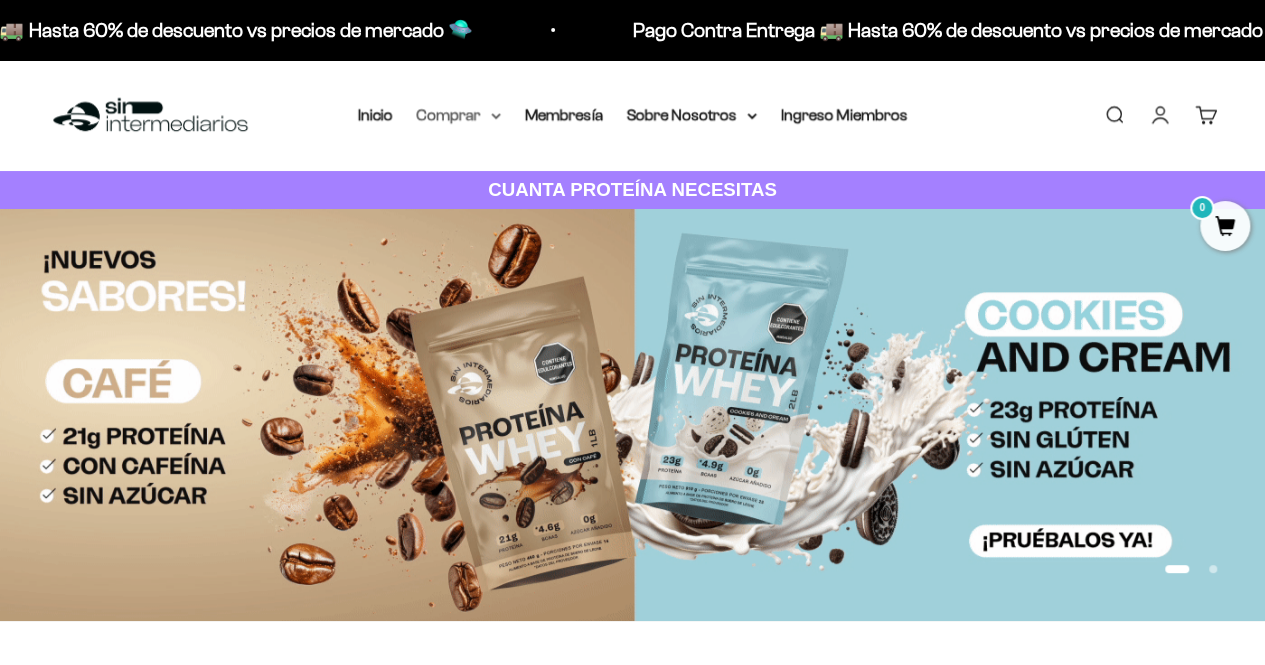 click on "Comprar" at bounding box center (459, 115) 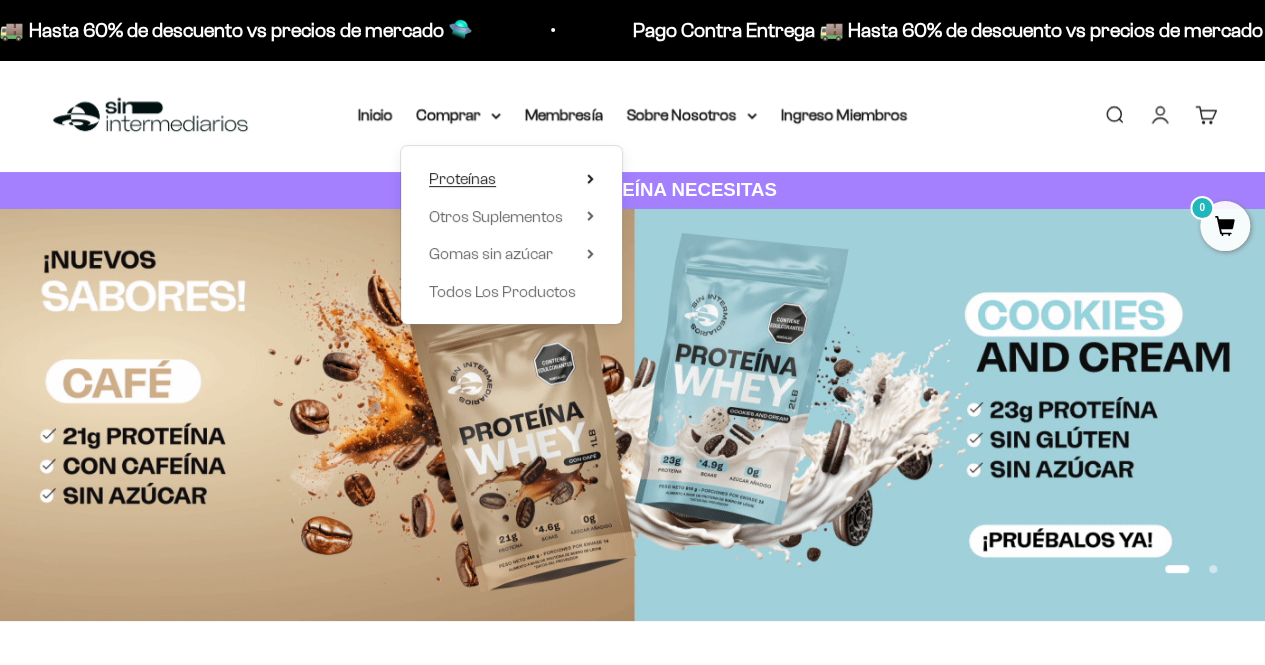 click on "Proteínas" at bounding box center (462, 178) 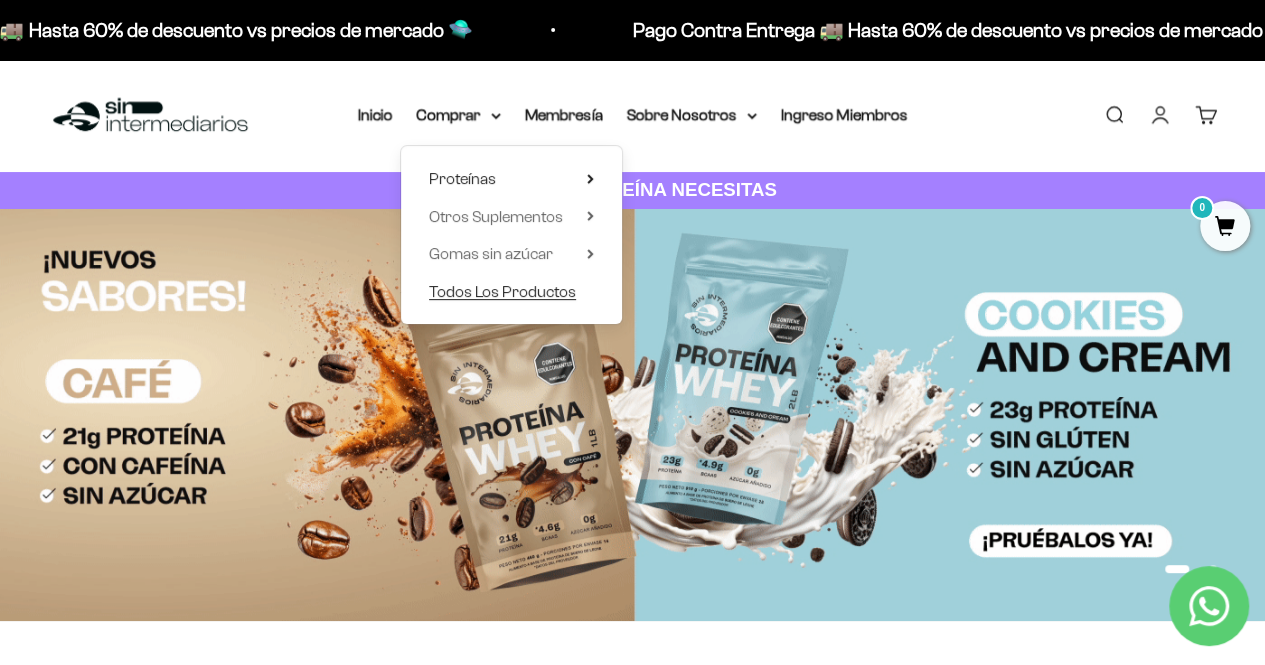 click on "Todos Los Productos" at bounding box center [502, 291] 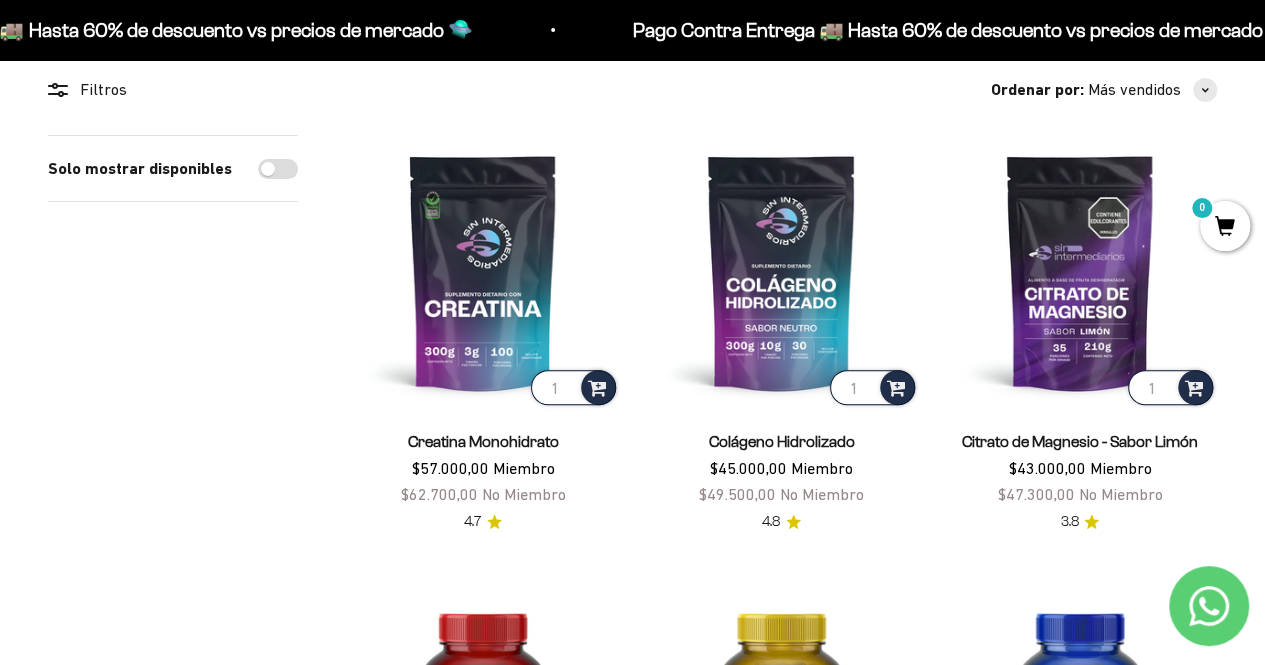 scroll, scrollTop: 178, scrollLeft: 0, axis: vertical 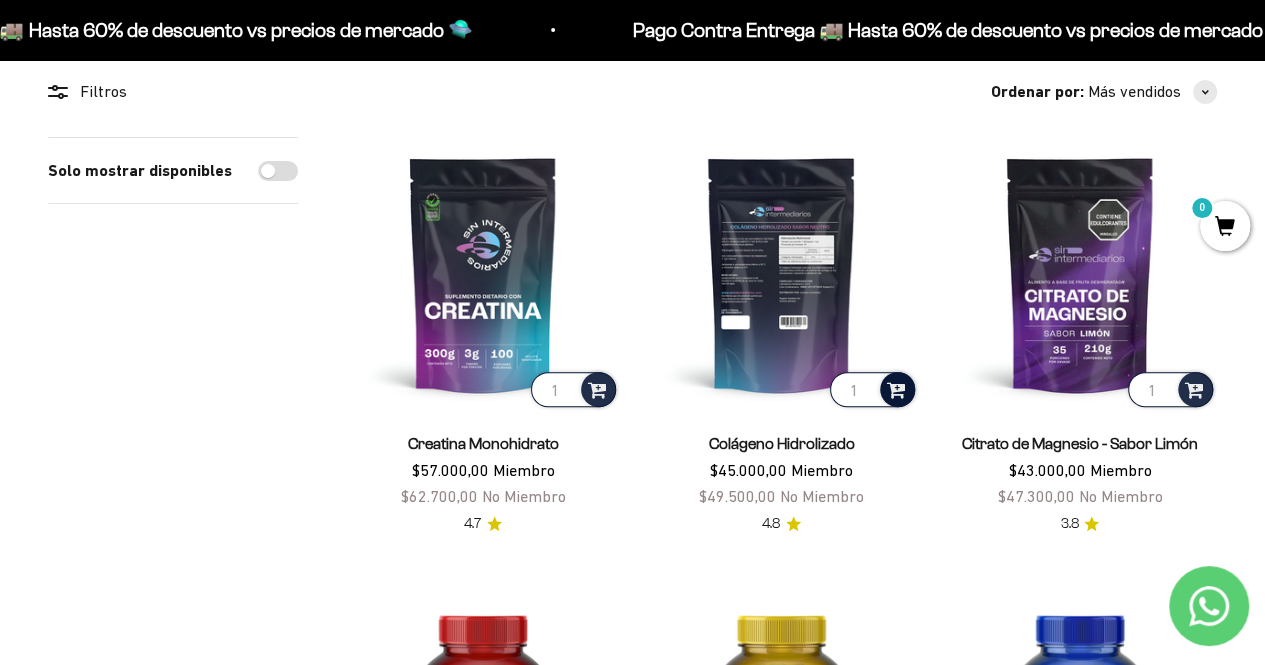 click at bounding box center [896, 388] 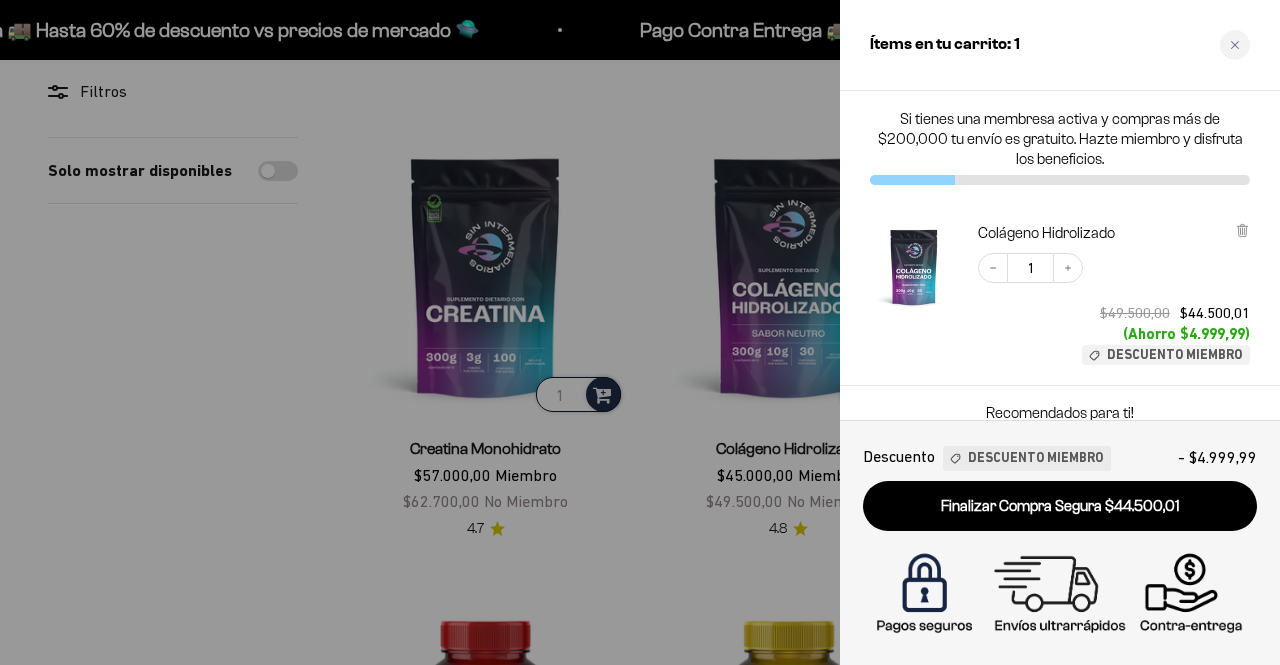 click at bounding box center [640, 332] 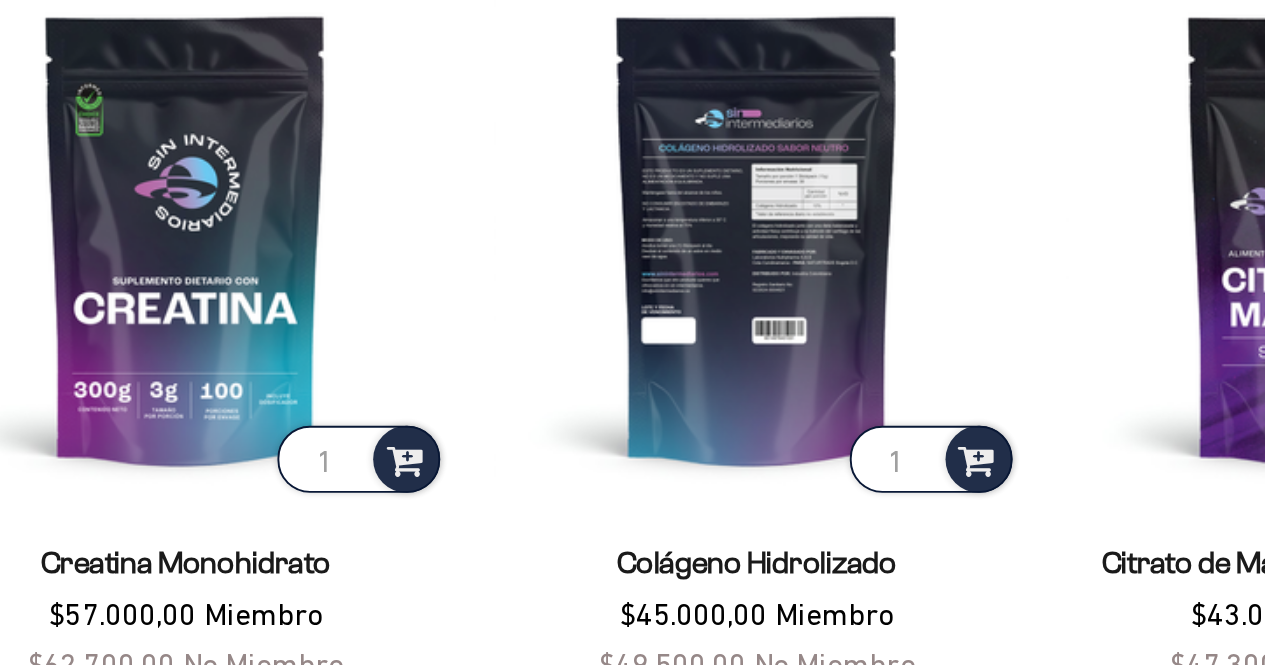 scroll, scrollTop: 178, scrollLeft: 0, axis: vertical 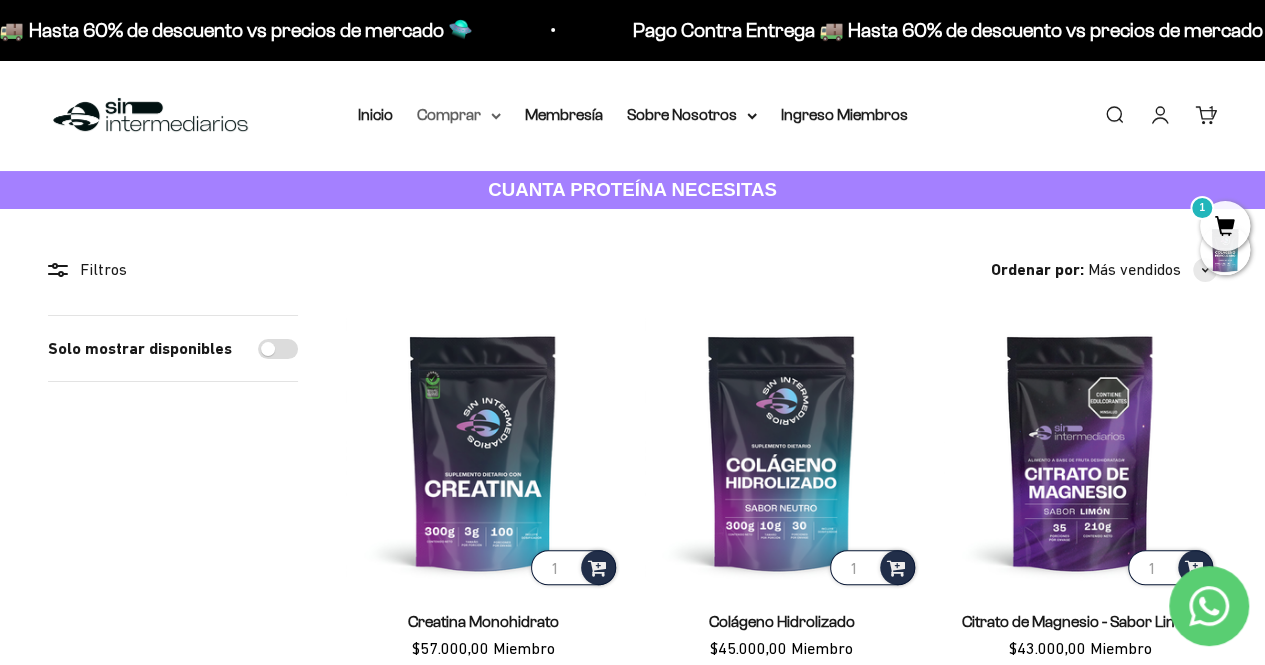 click on "Comprar" at bounding box center [459, 115] 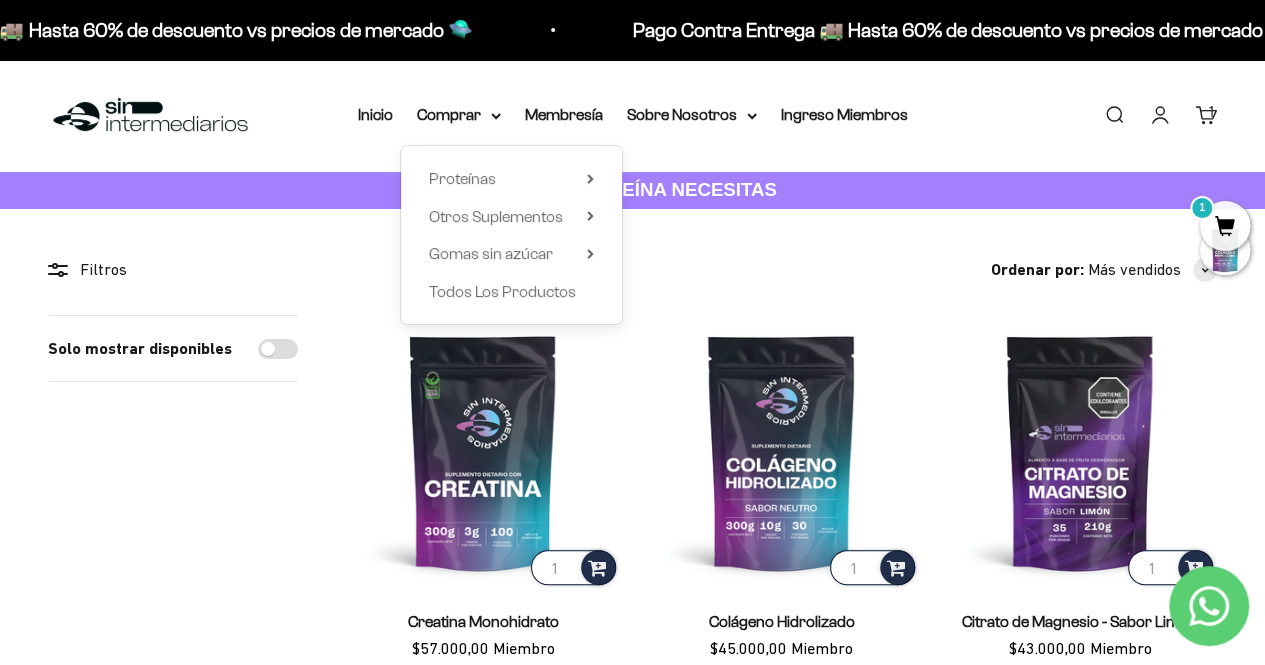 click on "Proteínas
Ver Todos
Whey
Iso
Vegan
Shaker" at bounding box center [511, 235] 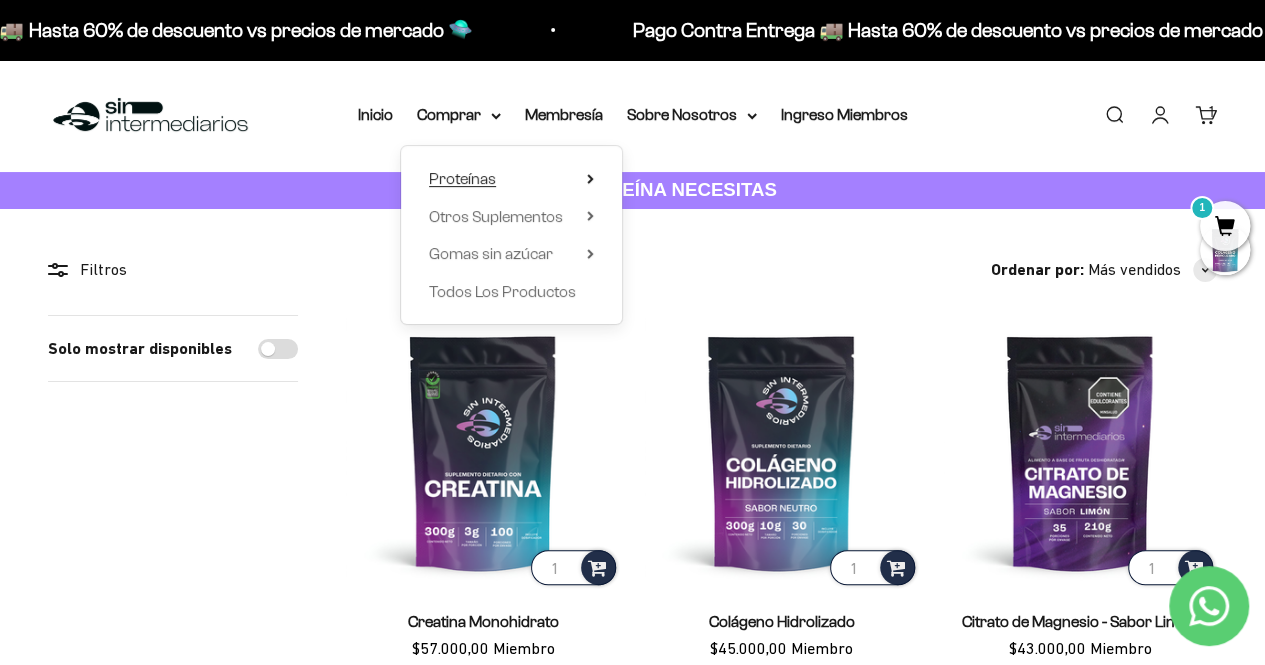 click on "Proteínas" at bounding box center [511, 179] 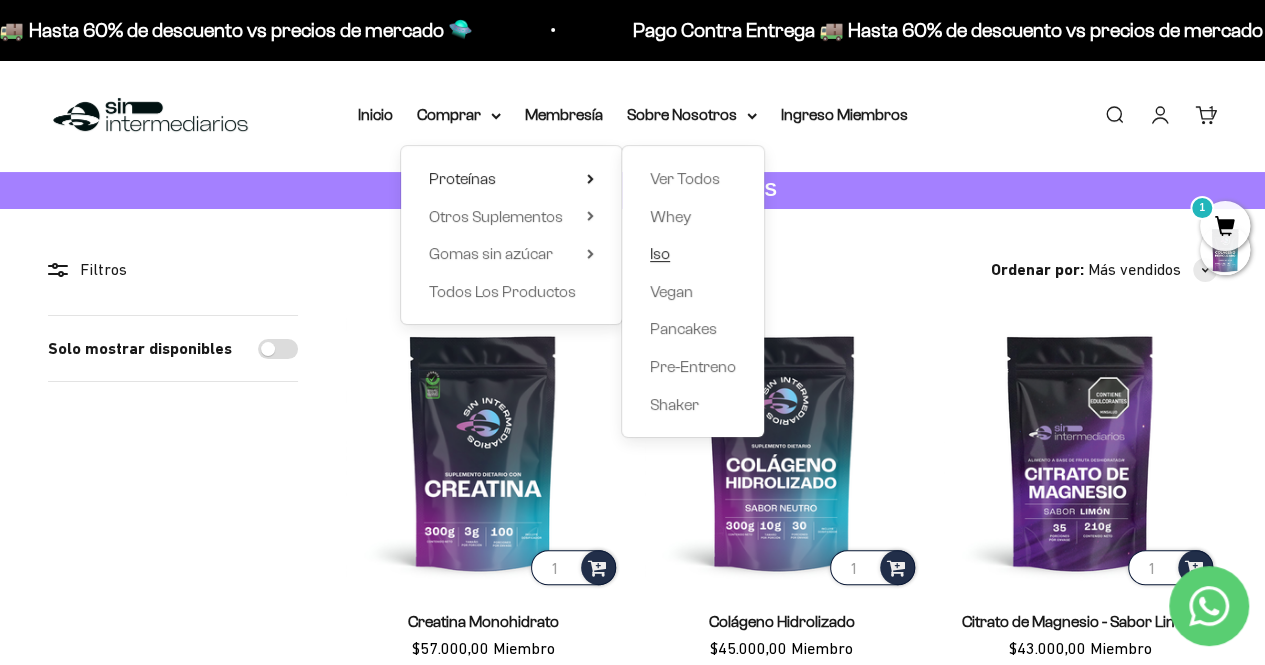 click on "Iso" at bounding box center (660, 254) 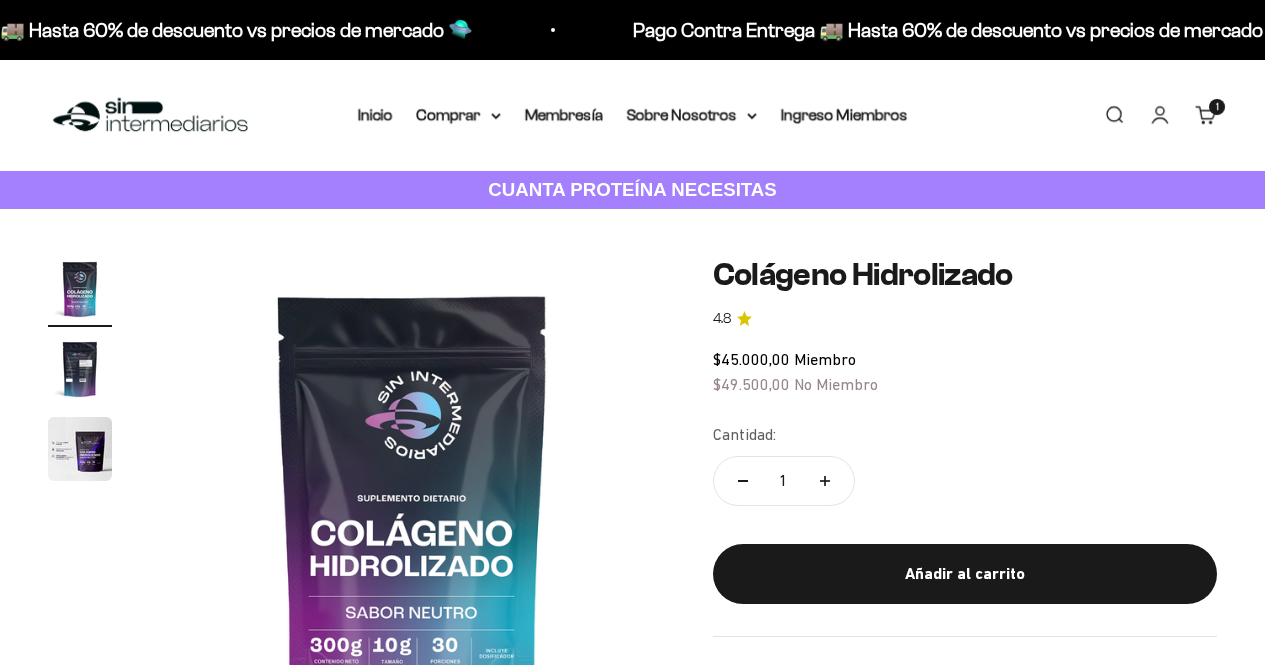 scroll, scrollTop: 0, scrollLeft: 0, axis: both 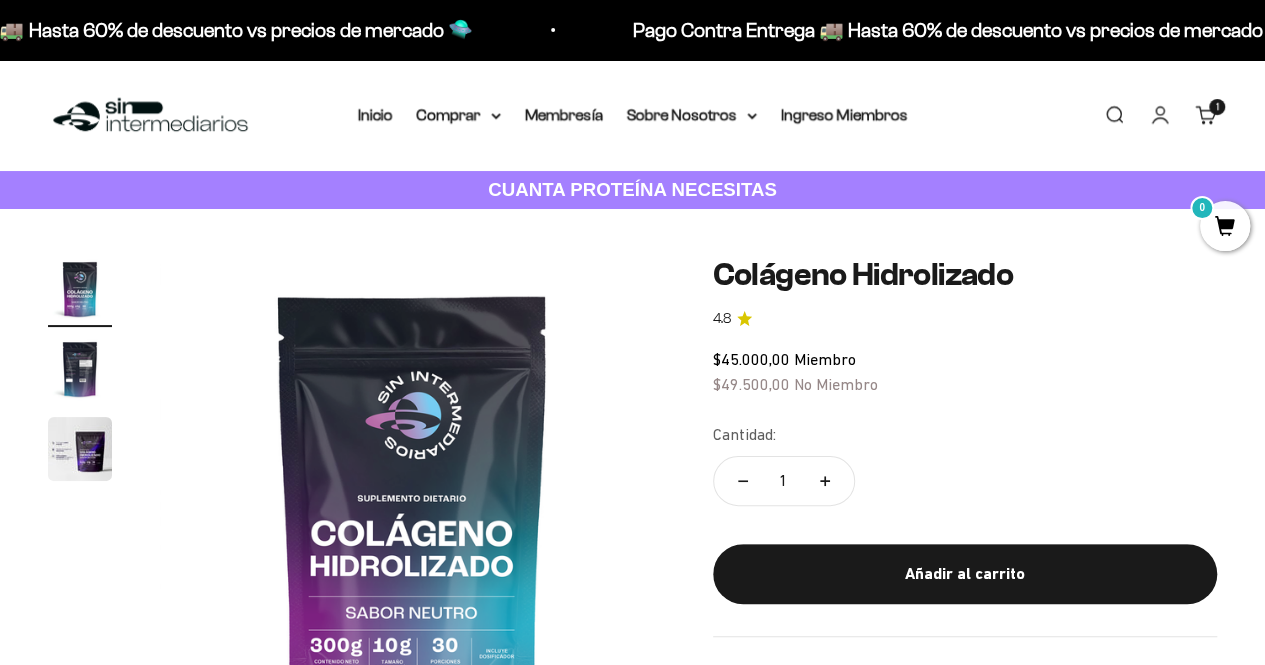 click at bounding box center (80, 449) 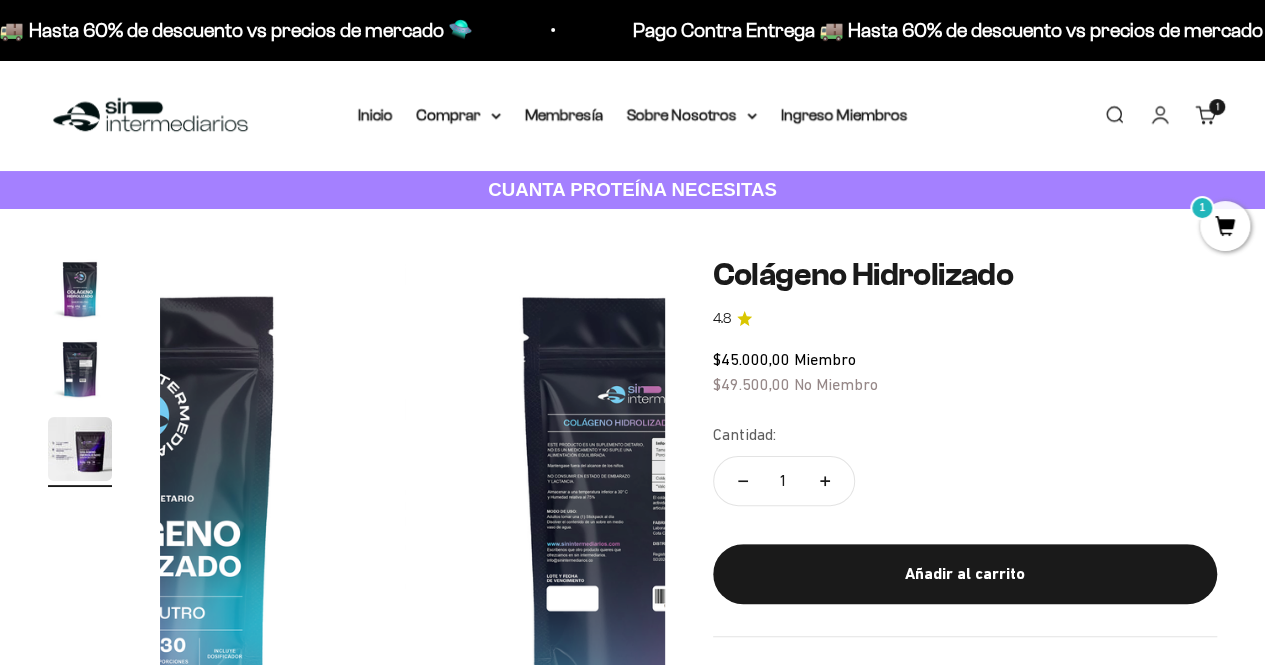 scroll, scrollTop: 0, scrollLeft: 0, axis: both 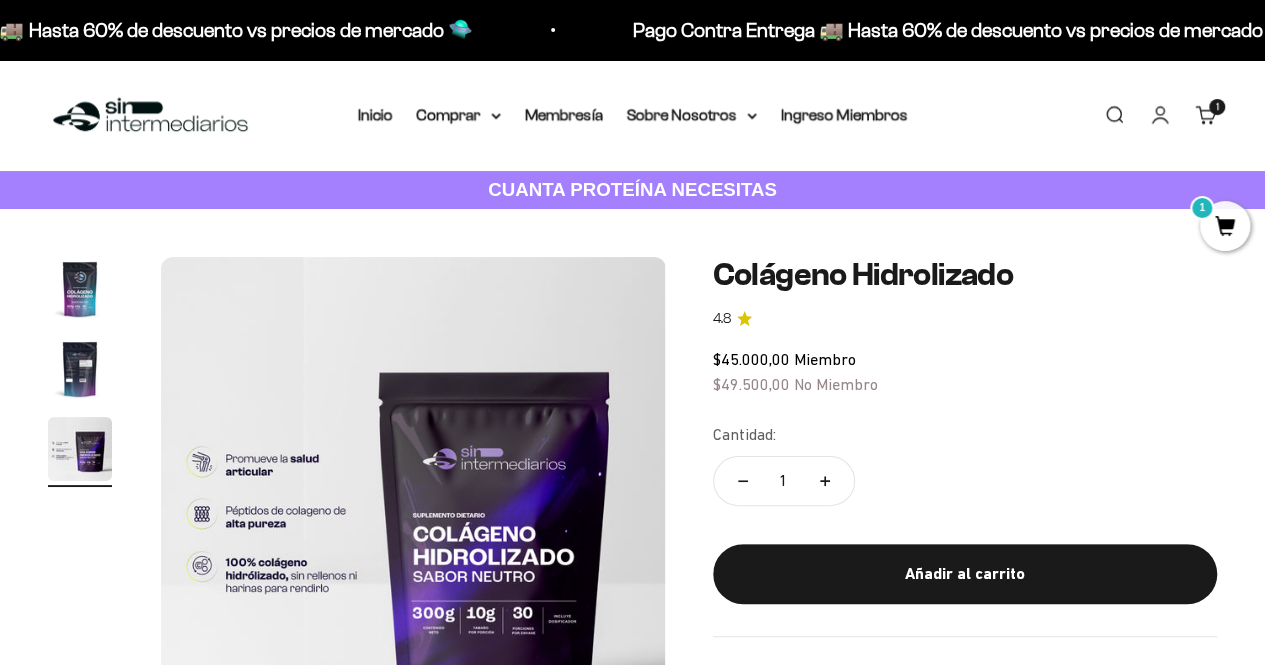 click at bounding box center [80, 369] 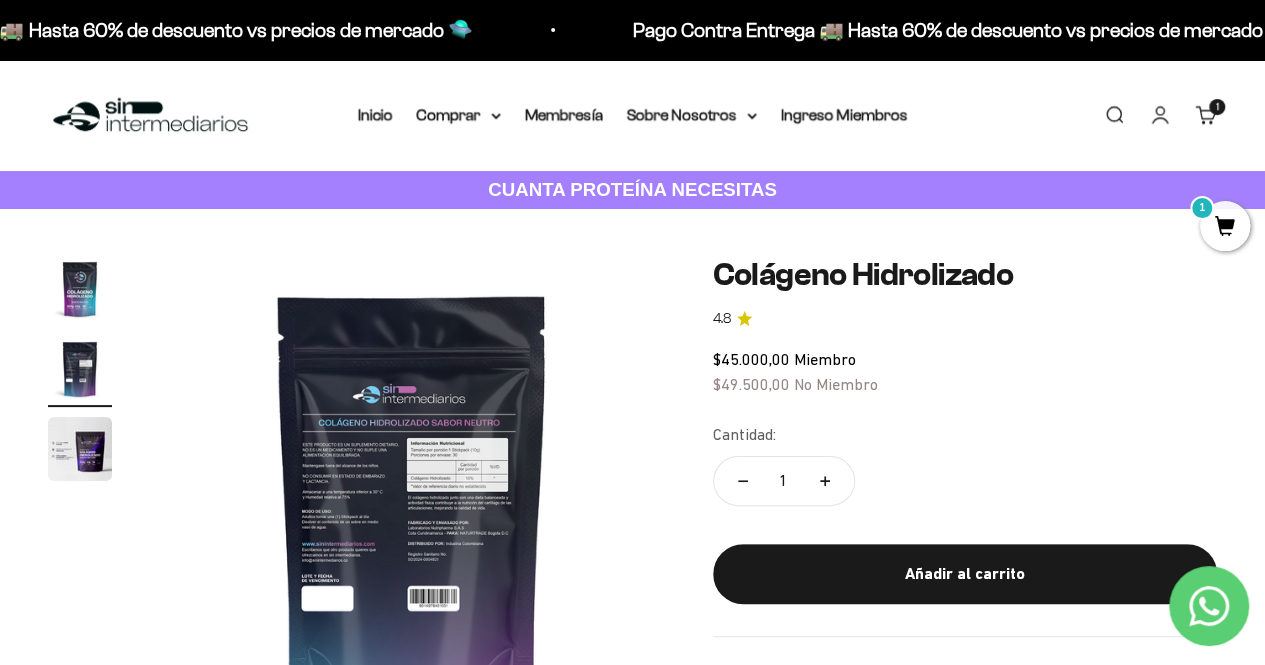 scroll, scrollTop: 0, scrollLeft: 516, axis: horizontal 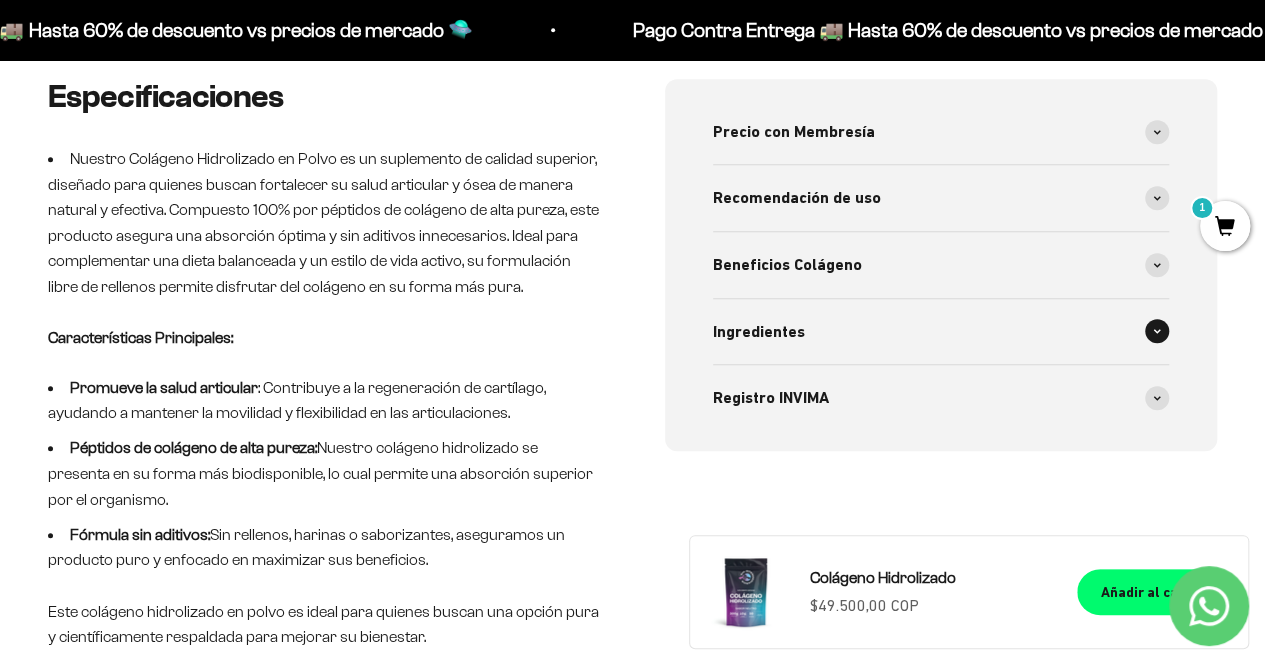 click on "Ingredientes" at bounding box center (941, 332) 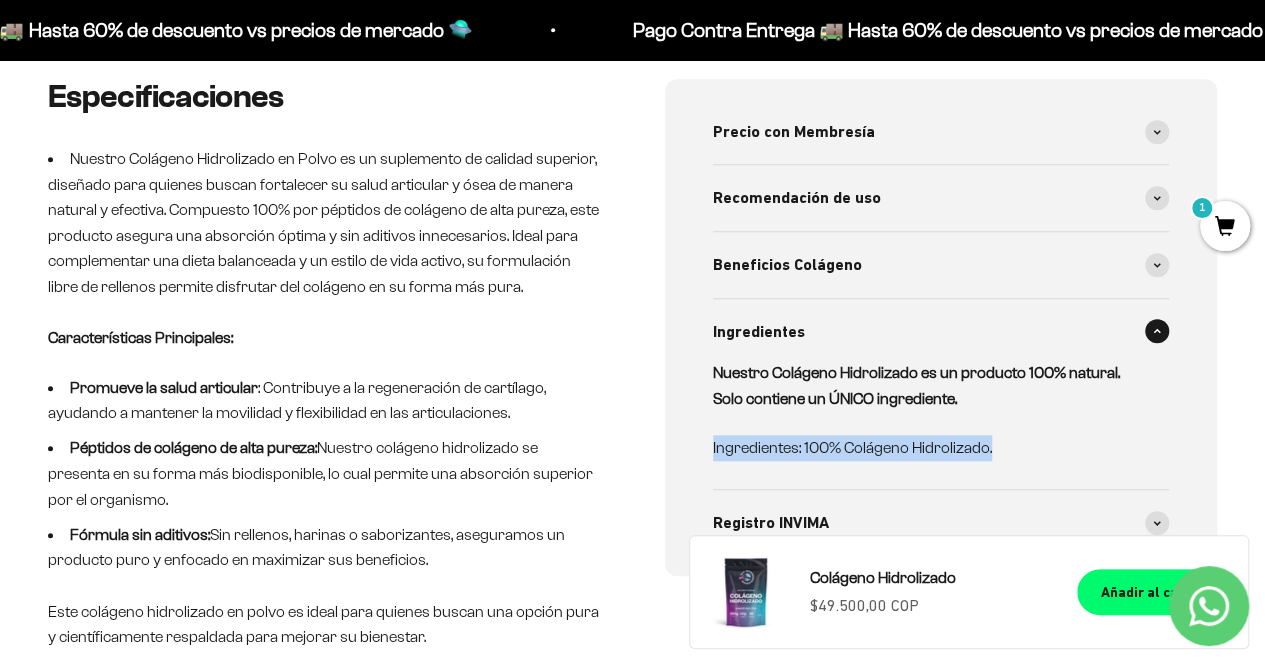 drag, startPoint x: 712, startPoint y: 447, endPoint x: 1000, endPoint y: 443, distance: 288.02777 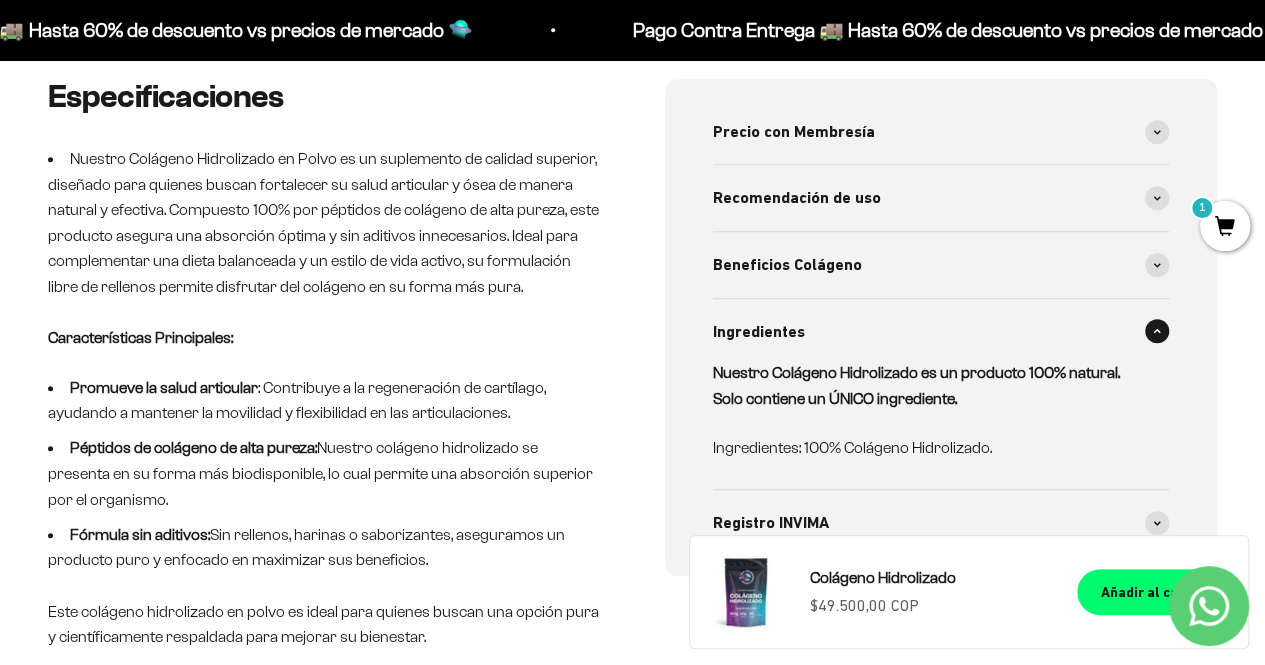 scroll, scrollTop: 866, scrollLeft: 0, axis: vertical 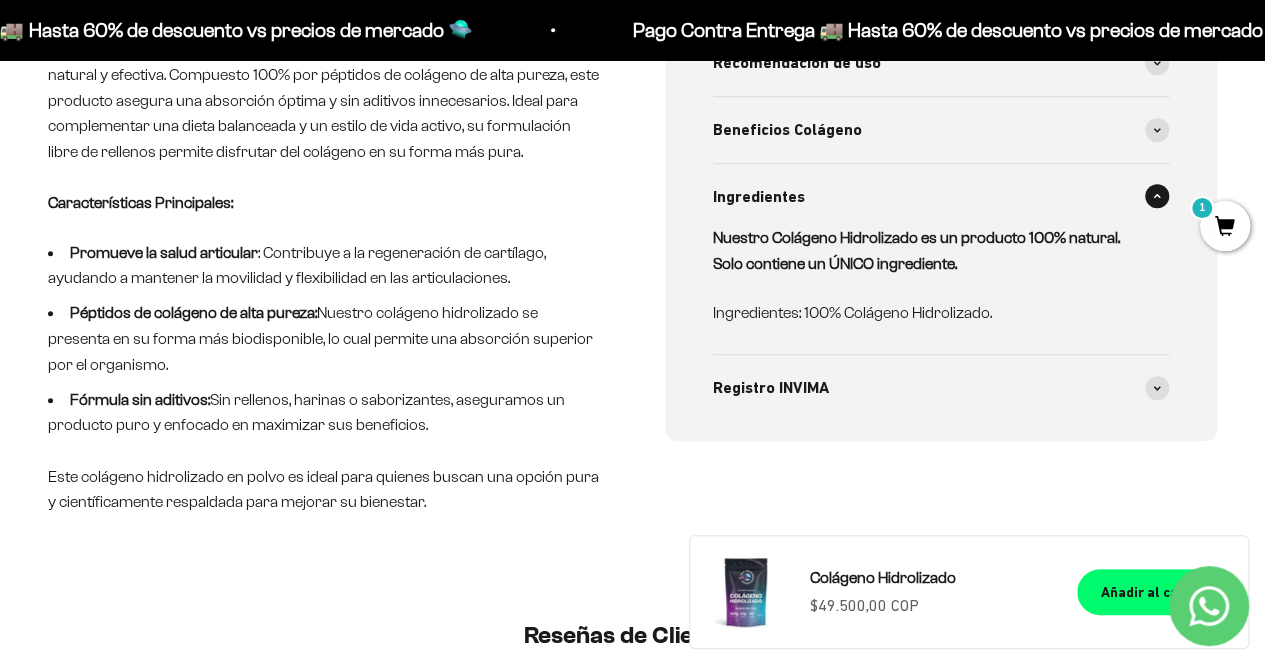 click on "Ingredientes" at bounding box center (941, 197) 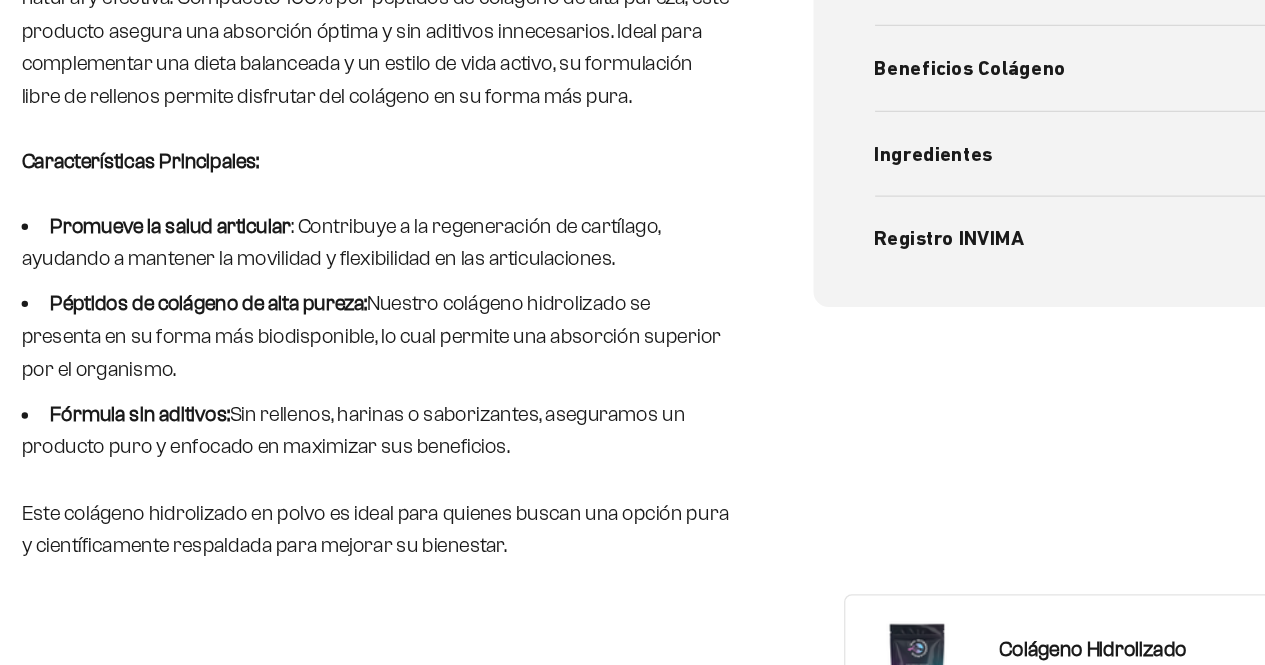 scroll, scrollTop: 871, scrollLeft: 0, axis: vertical 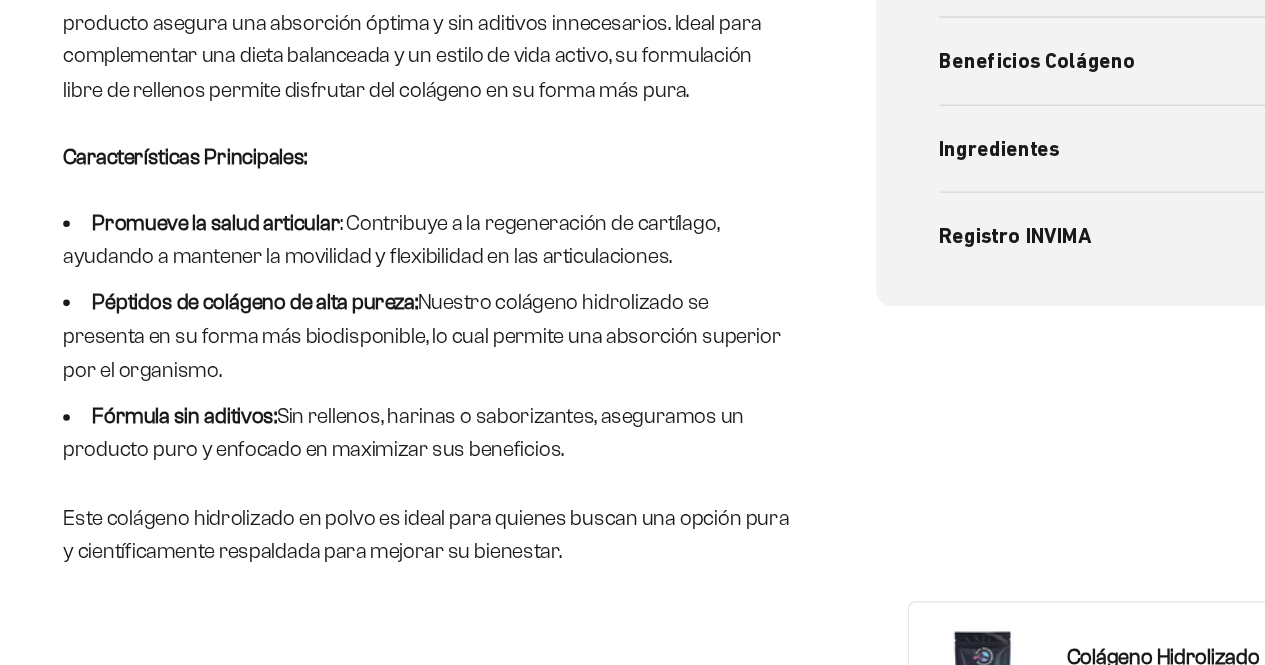 click on "Péptidos de colágeno de alta pureza:  Nuestro colágeno hidrolizado se presenta en su forma más biodisponible, lo cual permite una absorción superior por el organismo." at bounding box center (324, 333) 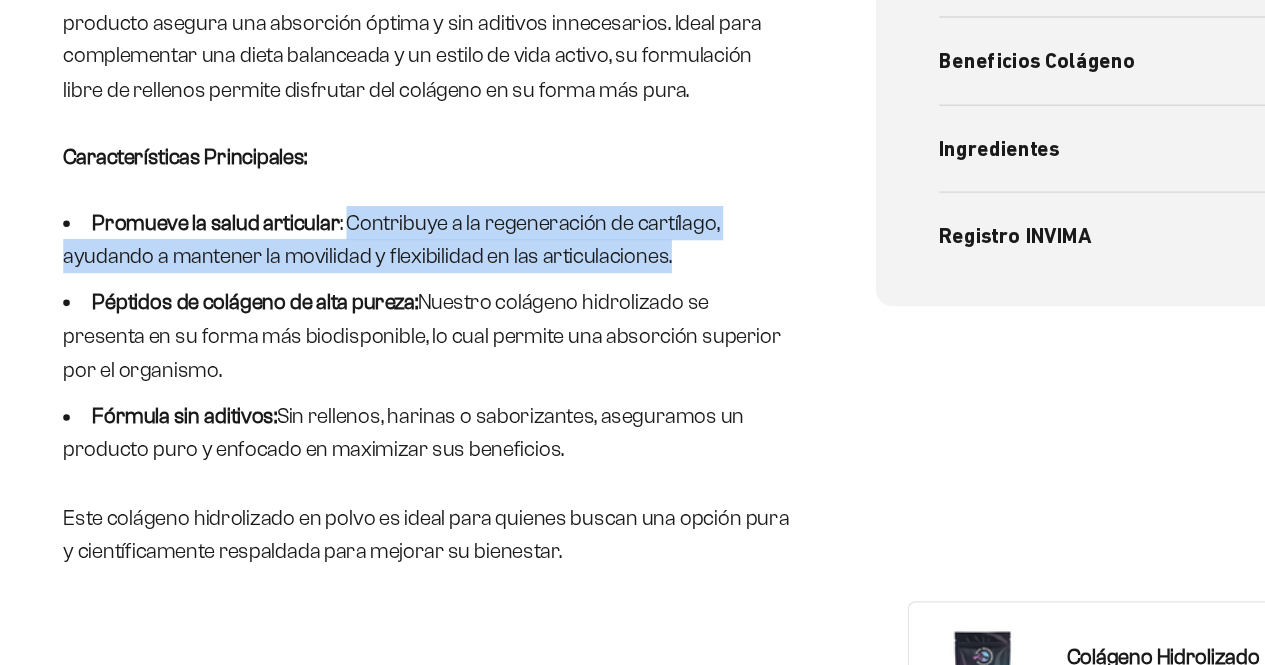 drag, startPoint x: 265, startPoint y: 247, endPoint x: 509, endPoint y: 271, distance: 245.17749 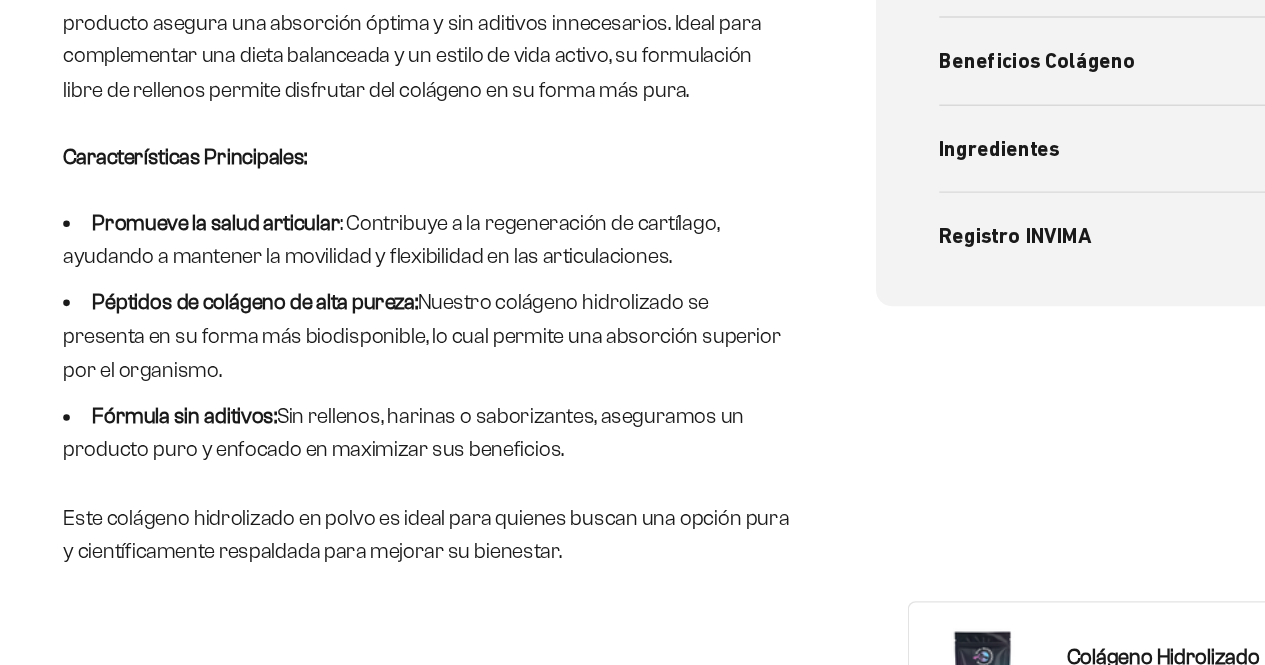 click on "Péptidos de colágeno de alta pureza:  Nuestro colágeno hidrolizado se presenta en su forma más biodisponible, lo cual permite una absorción superior por el organismo." at bounding box center [324, 333] 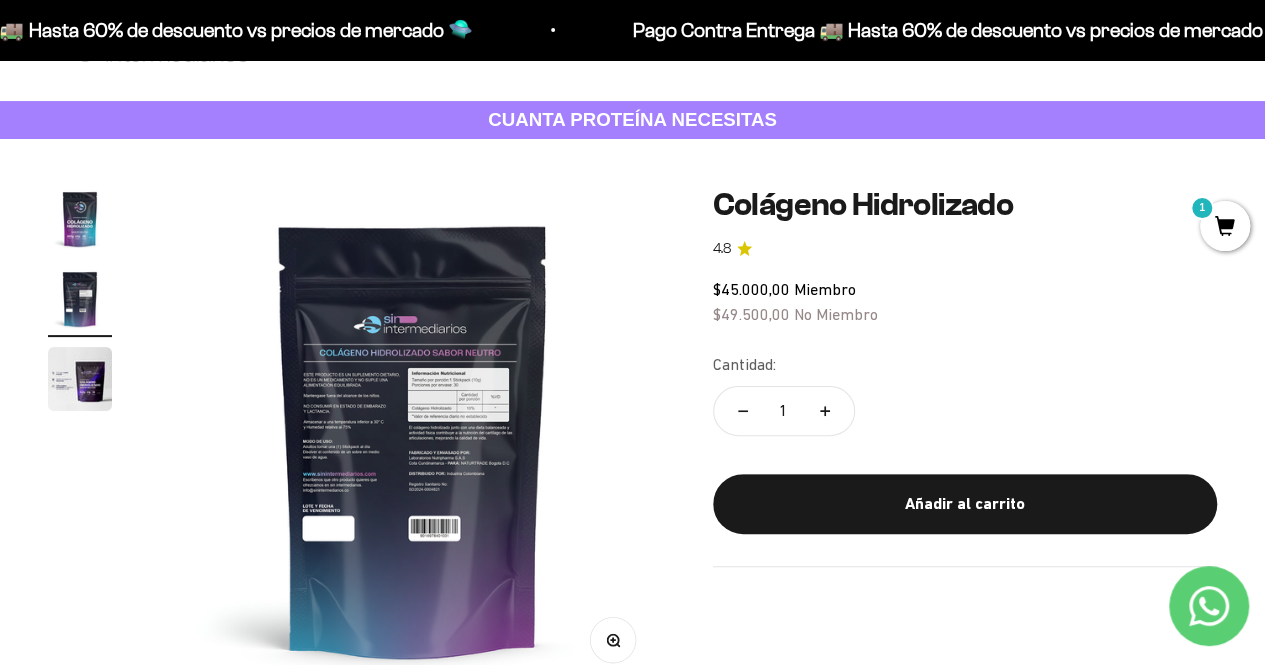 scroll, scrollTop: 0, scrollLeft: 0, axis: both 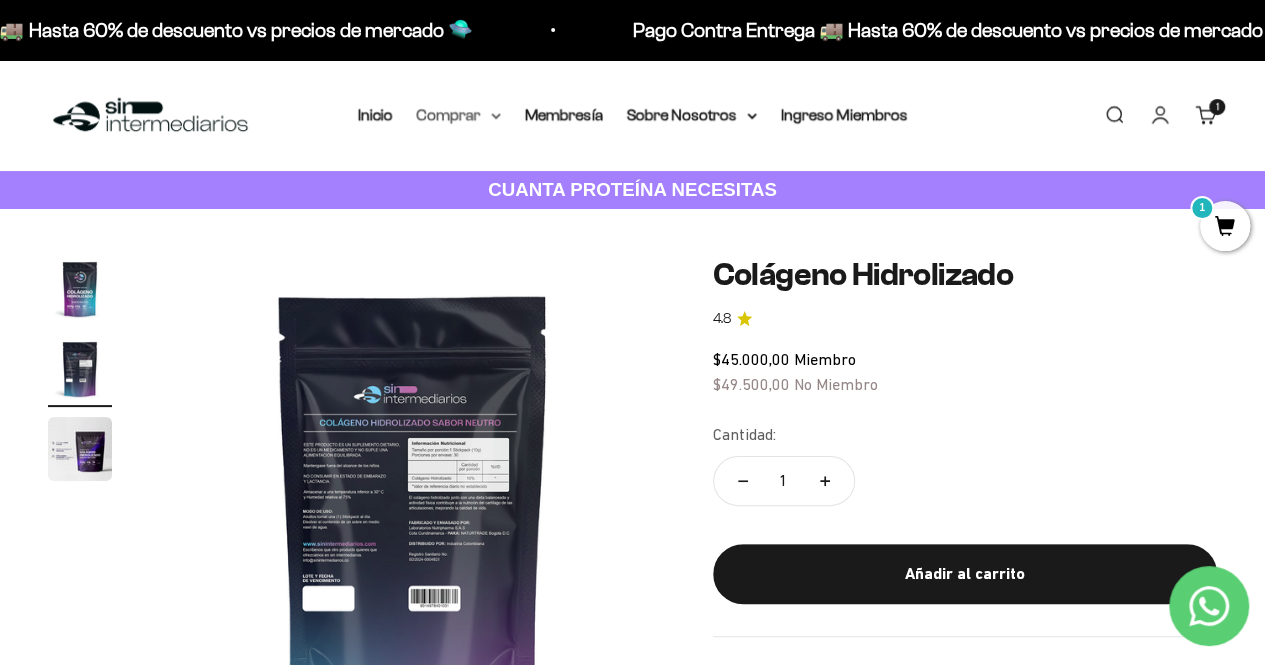 click on "Comprar" at bounding box center [459, 115] 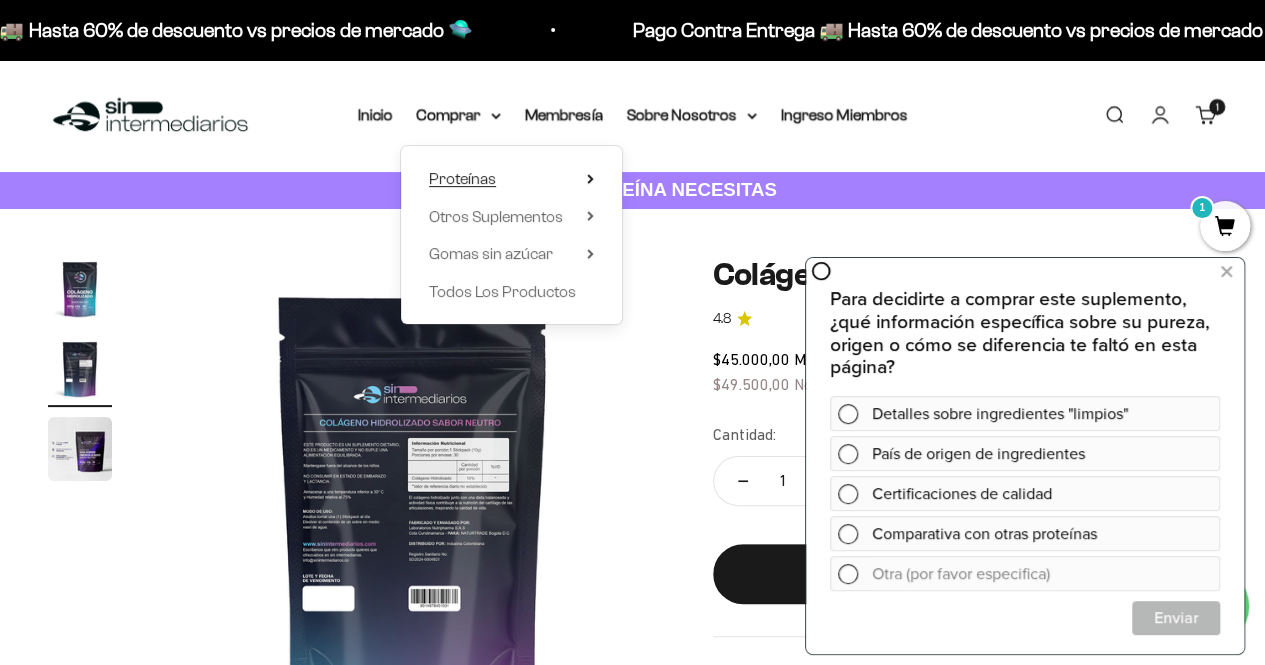 click on "Proteínas" at bounding box center (511, 179) 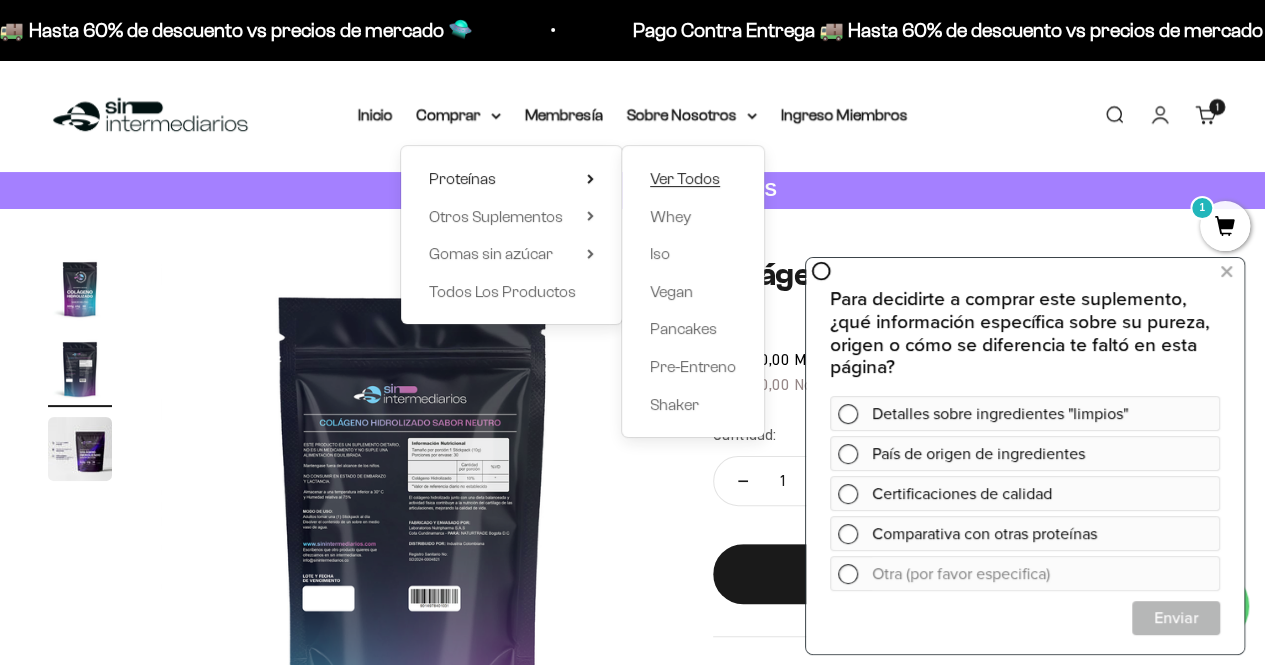 click on "Ver Todos" at bounding box center (685, 178) 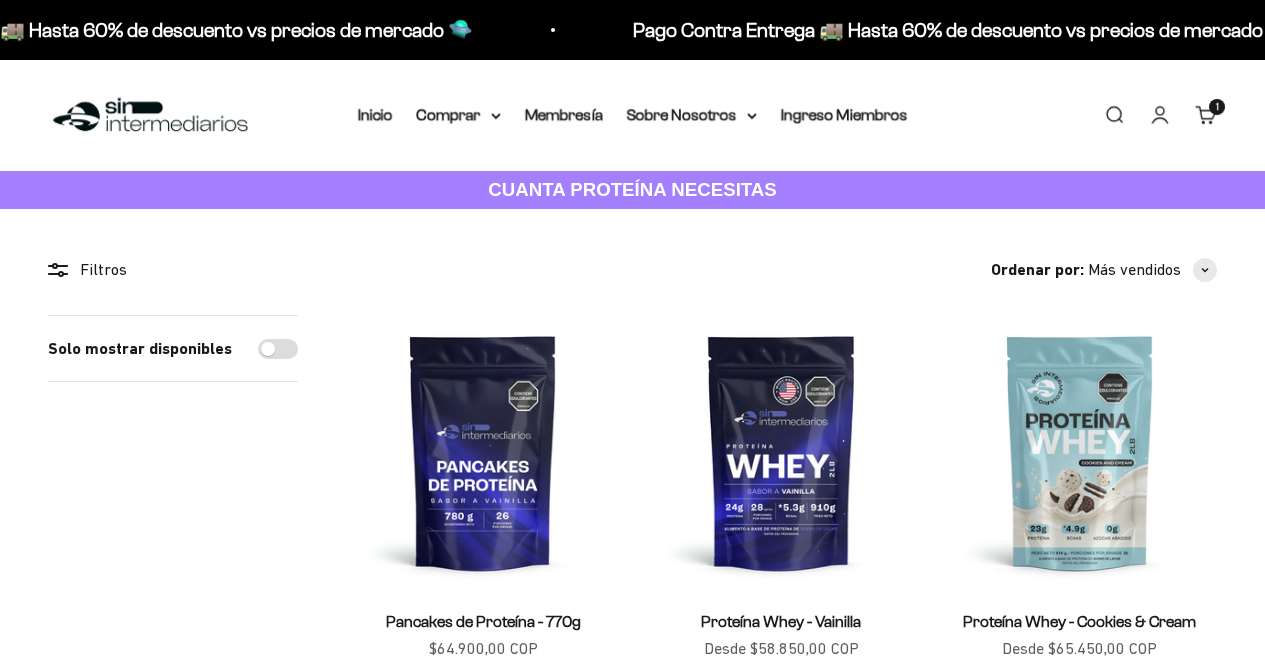 scroll, scrollTop: 0, scrollLeft: 0, axis: both 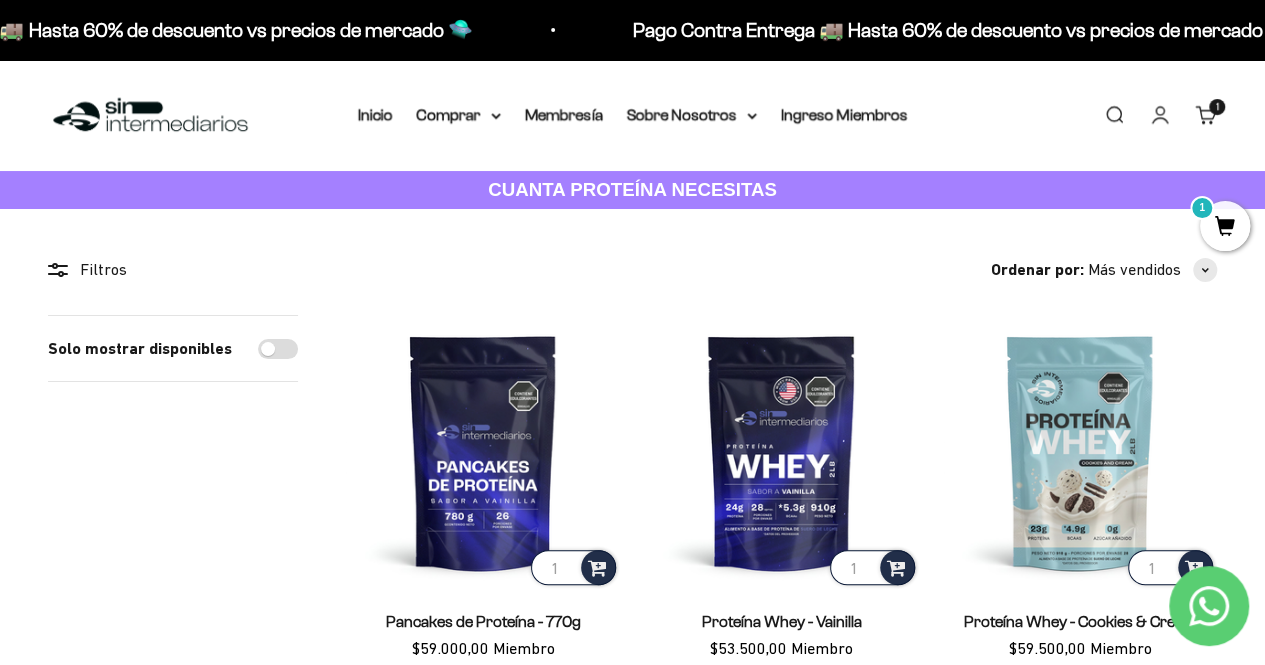 click on "Filtros
Ordenar por
Características Más vendidos Alfabéticamente, A-Z Alfabéticamente, Z-A Precio, menor a mayor Precio, mayor a menor Fecha: antiguo(a) a reciente Fecha: reciente a antiguo(a)
Solo mostrar disponibles
Aplicar  (1)
Filtros
Ordenar por:
Más vendidos
Características
Más vendidos
Alfabéticamente, A-Z
Alfabéticamente, Z-A
Precio, menor a mayor
Precio, mayor a menor
Fecha: antiguo(a) a reciente" at bounding box center [632, 1171] 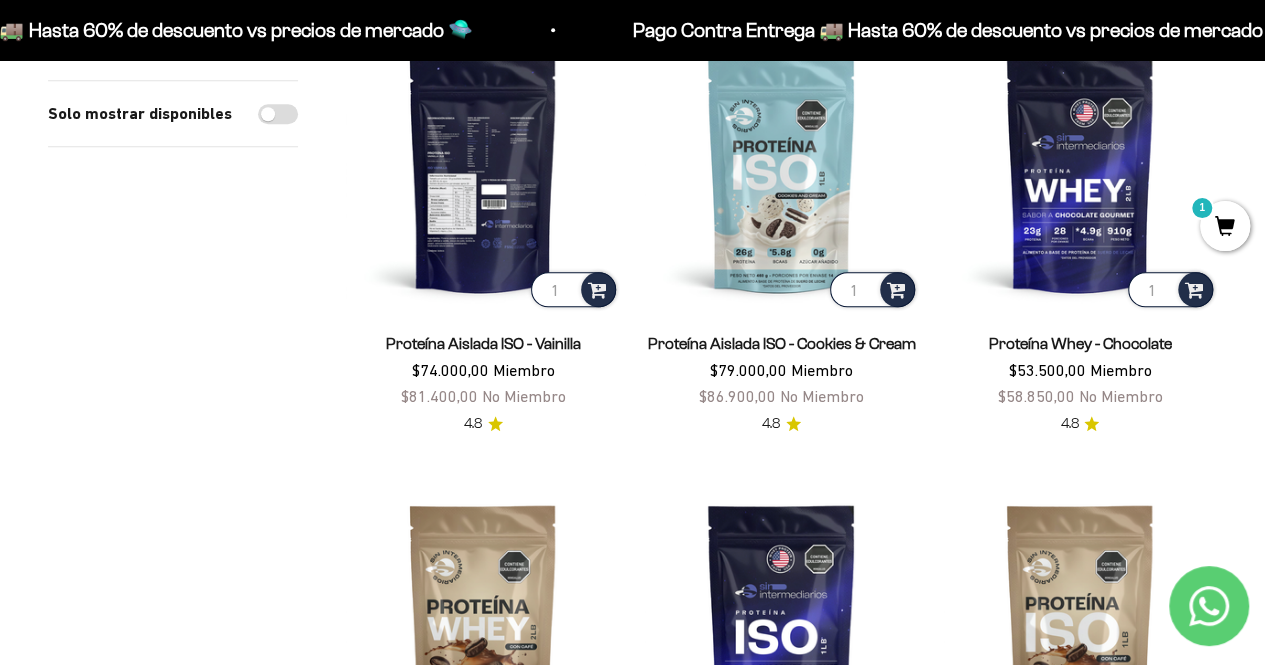 scroll, scrollTop: 727, scrollLeft: 0, axis: vertical 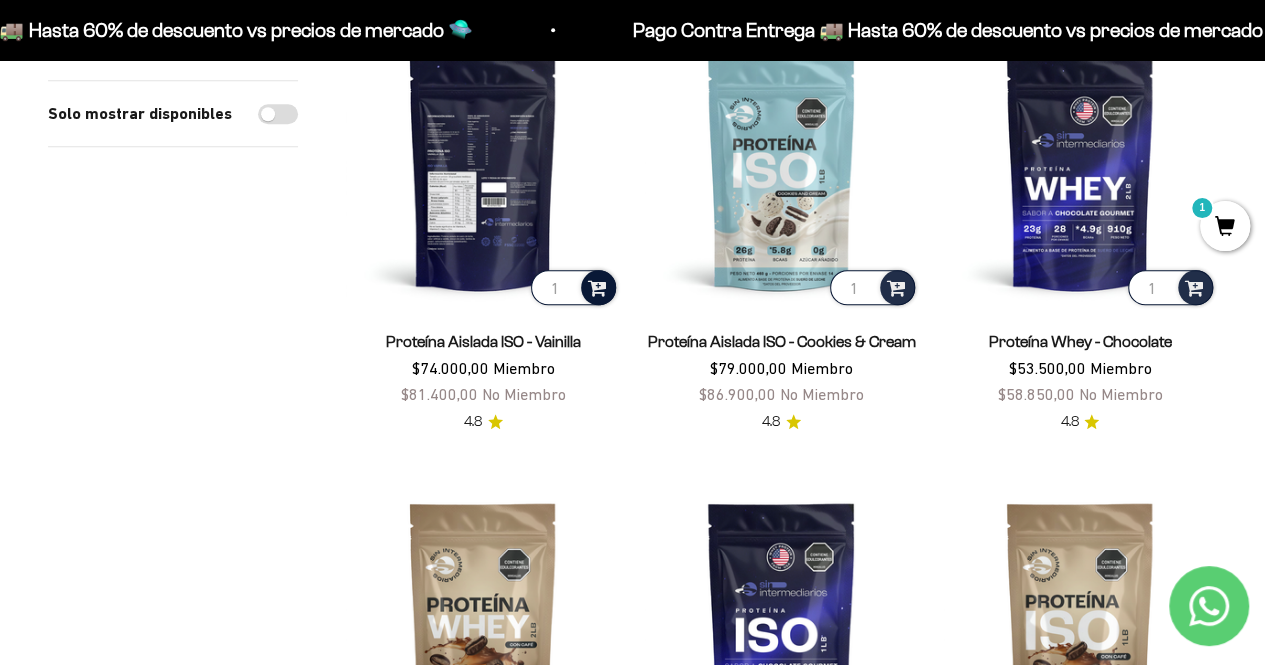 click at bounding box center (597, 286) 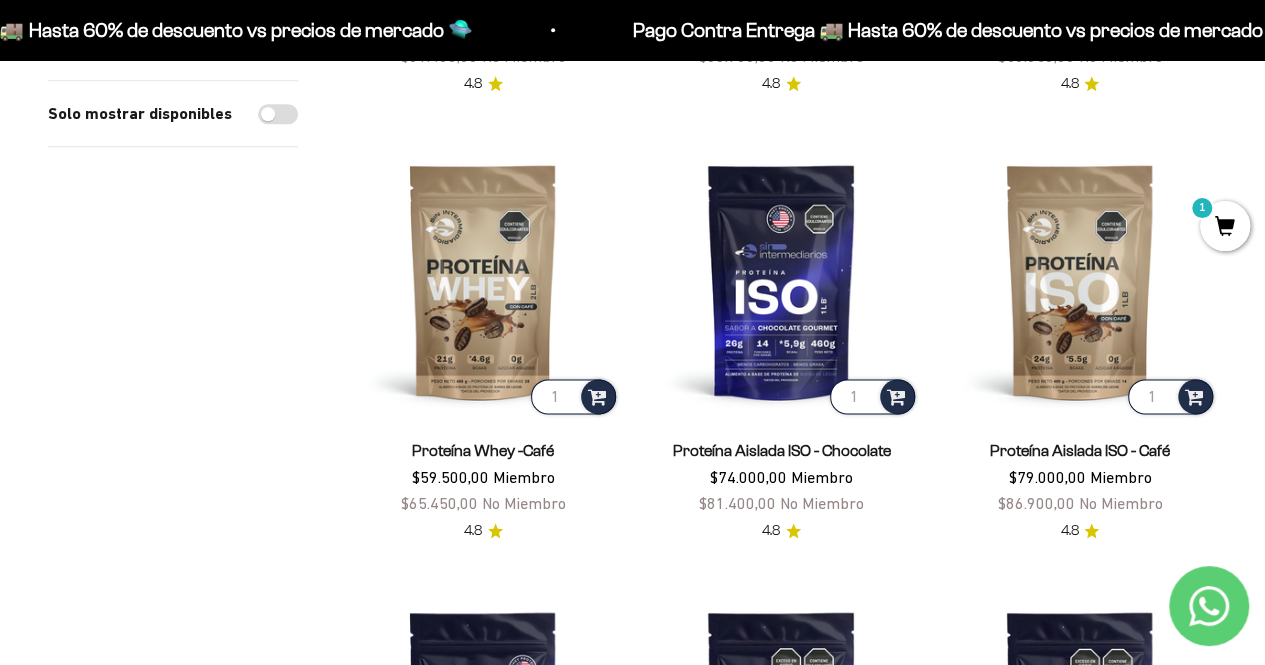 scroll, scrollTop: 1151, scrollLeft: 0, axis: vertical 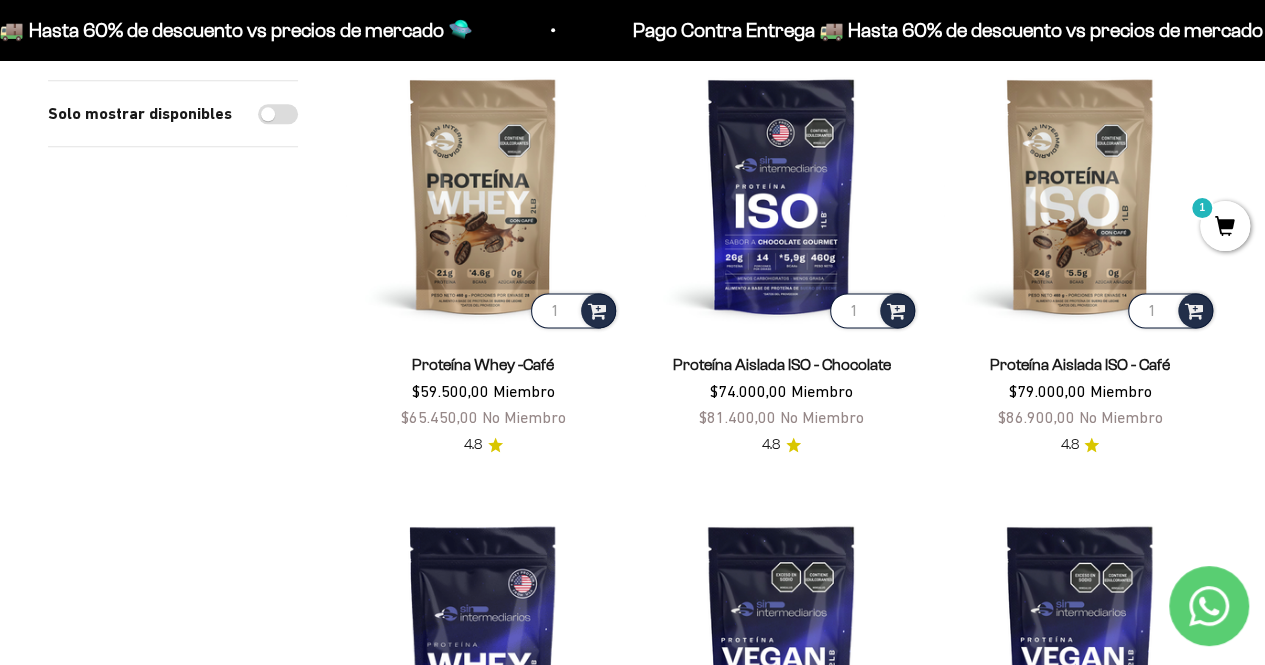 click on "Filtros
Ordenar por
Características Más vendidos Alfabéticamente, A-Z Alfabéticamente, Z-A Precio, menor a mayor Precio, mayor a menor Fecha: antiguo(a) a reciente Fecha: reciente a antiguo(a)
Solo mostrar disponibles
Aplicar  (1)
Filtros
Ordenar por:
Más vendidos
Características
Más vendidos
Alfabéticamente, A-Z
Alfabéticamente, Z-A
Precio, menor a mayor
Precio, mayor a menor
Fecha: antiguo(a) a reciente" at bounding box center [632, 20] 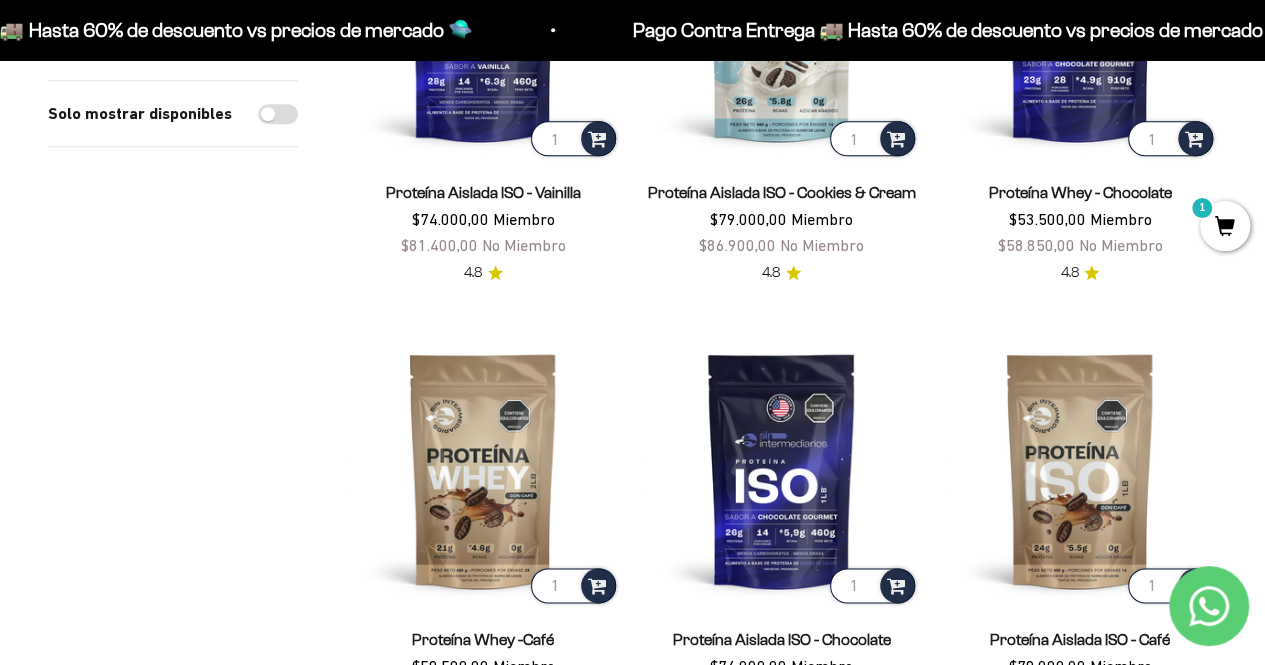 scroll, scrollTop: 912, scrollLeft: 0, axis: vertical 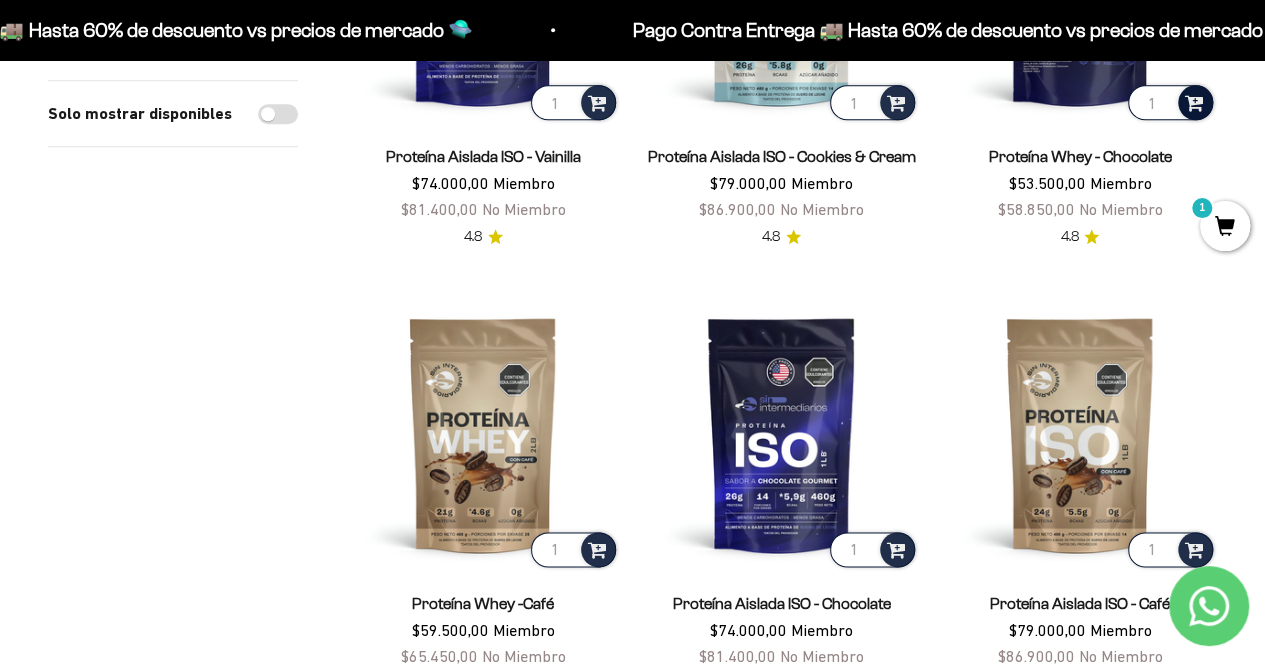 click at bounding box center (1194, 101) 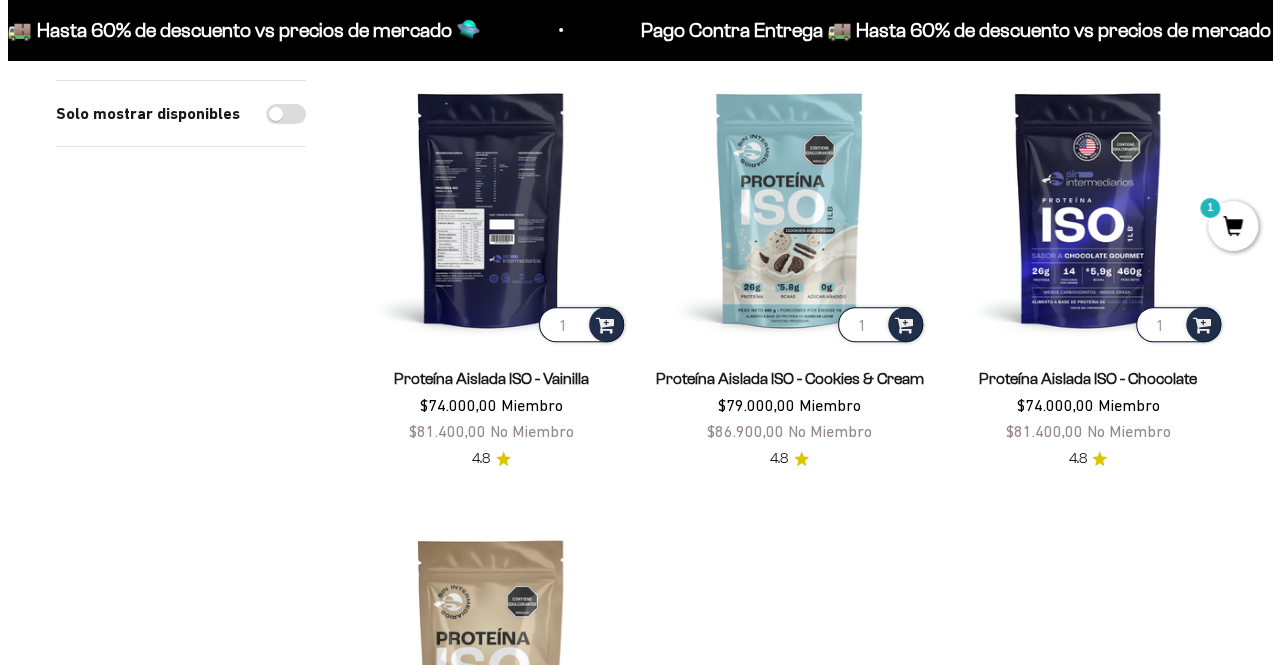 scroll, scrollTop: 245, scrollLeft: 0, axis: vertical 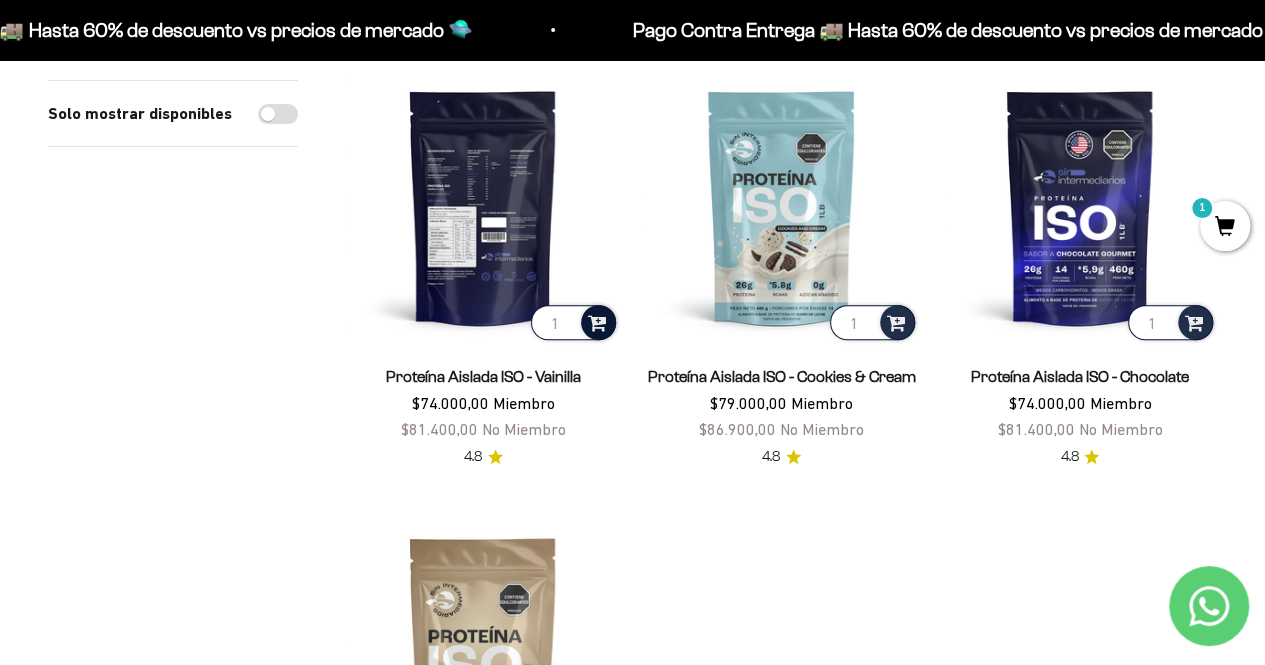 click at bounding box center [597, 321] 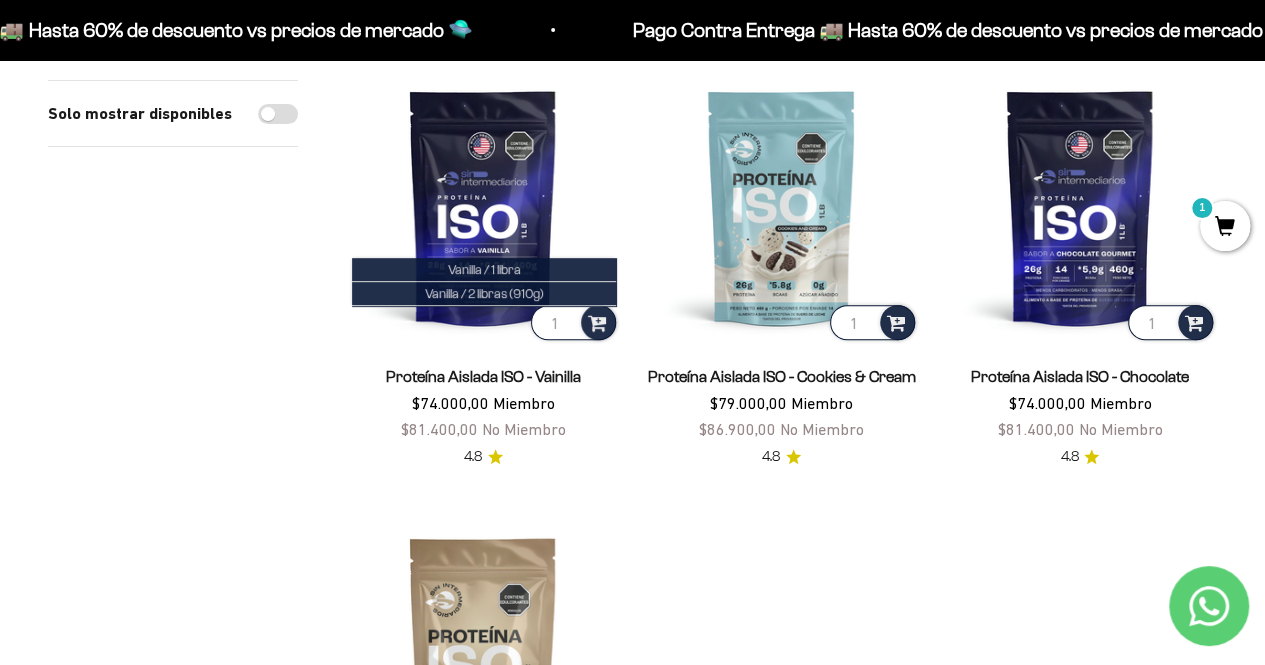 click on "1" at bounding box center [1225, 226] 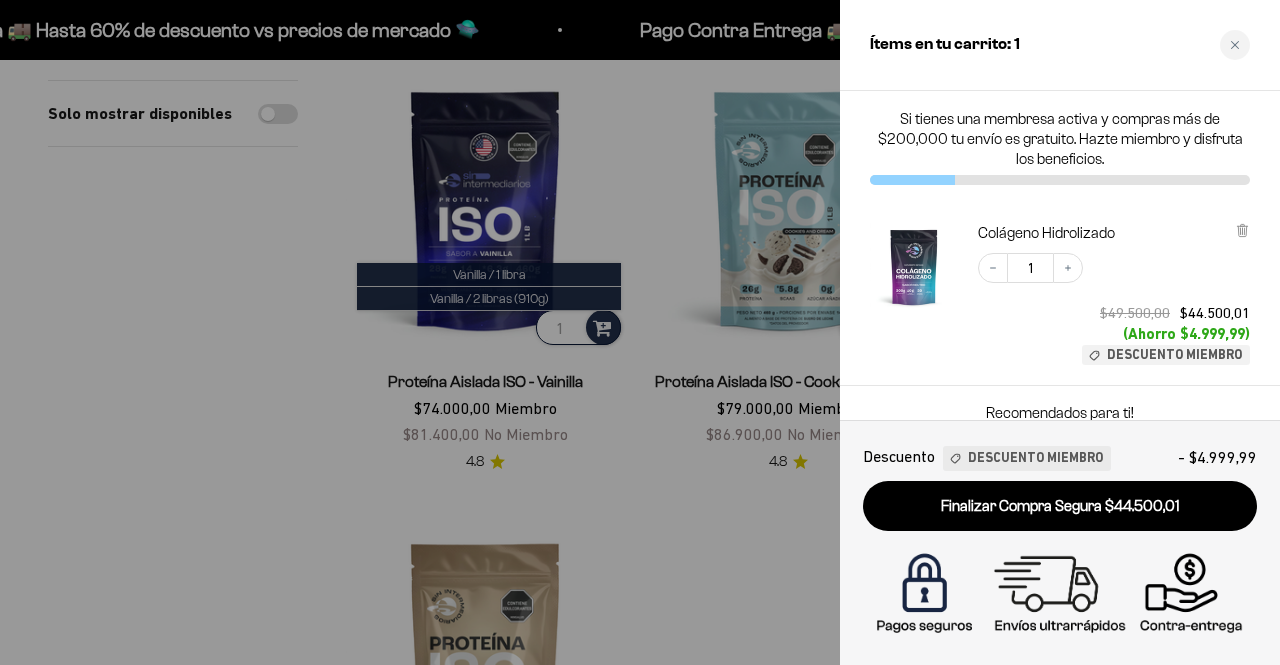 click at bounding box center [640, 332] 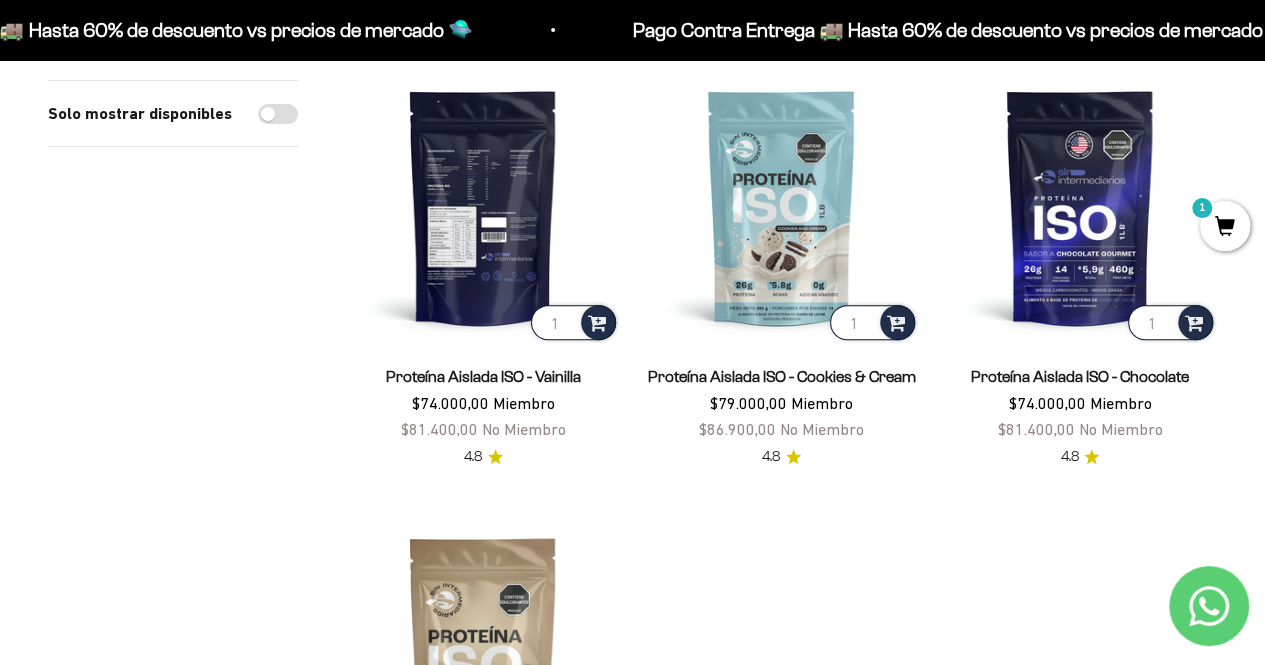 click on "1" at bounding box center [573, 322] 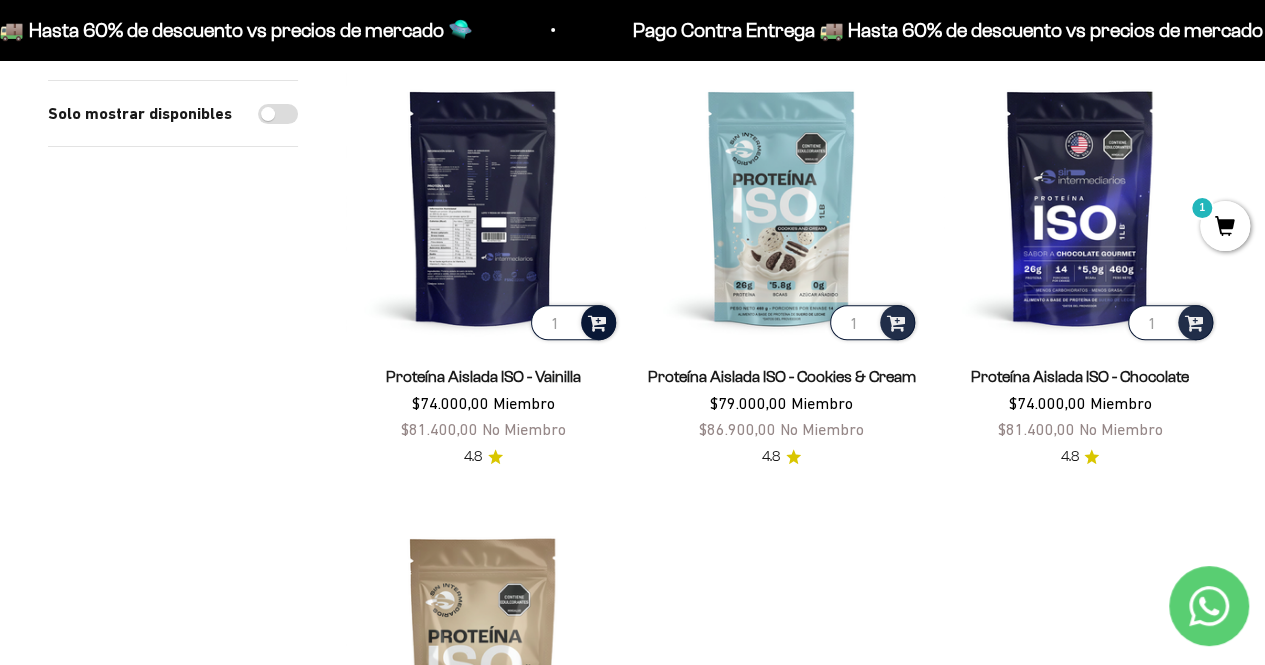 click at bounding box center [597, 321] 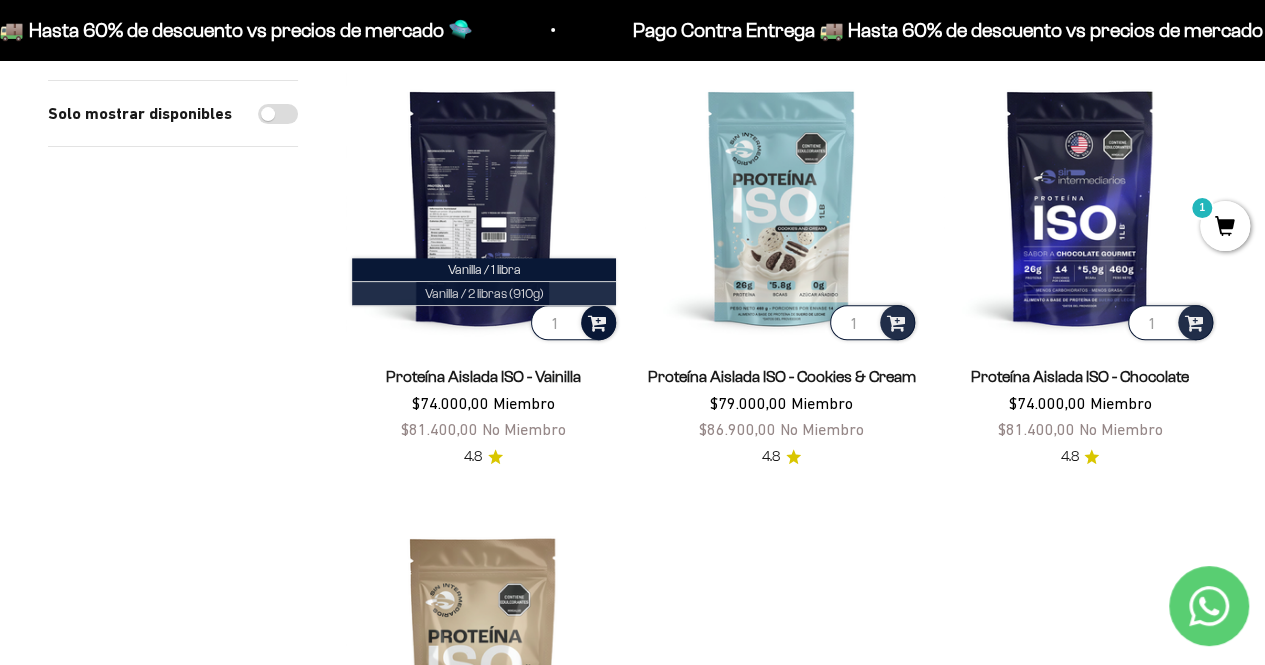 click on "Vanilla / 2 libras (910g)" at bounding box center [484, 293] 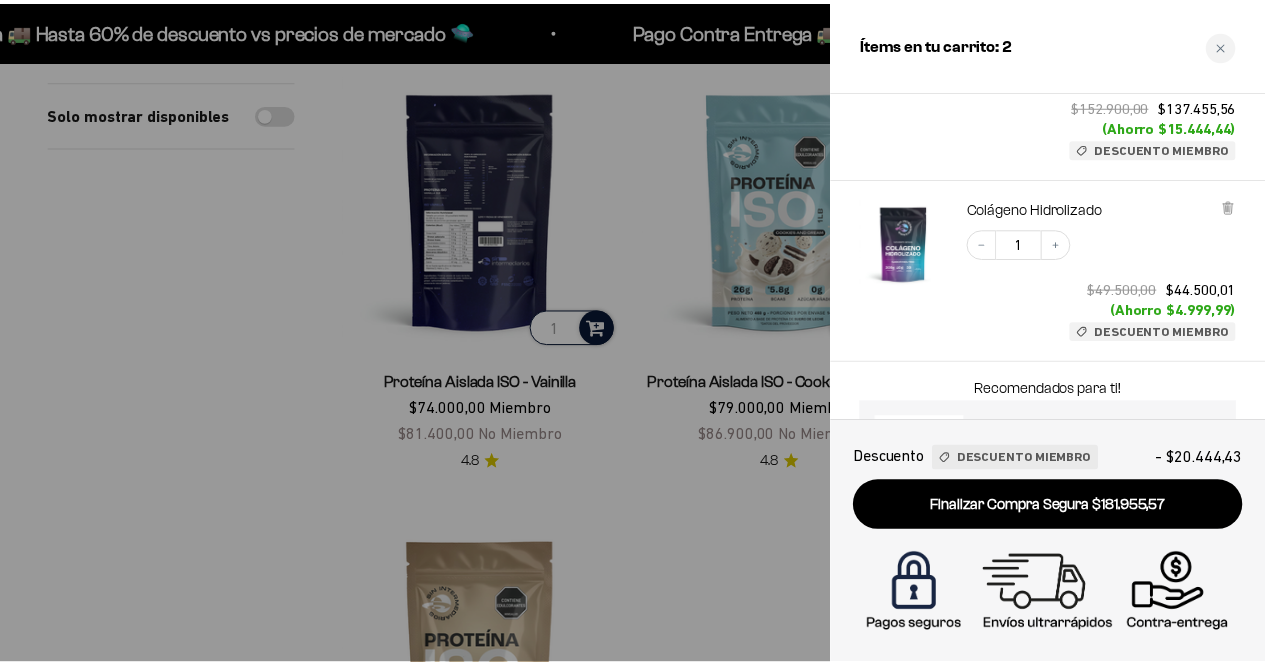 scroll, scrollTop: 372, scrollLeft: 0, axis: vertical 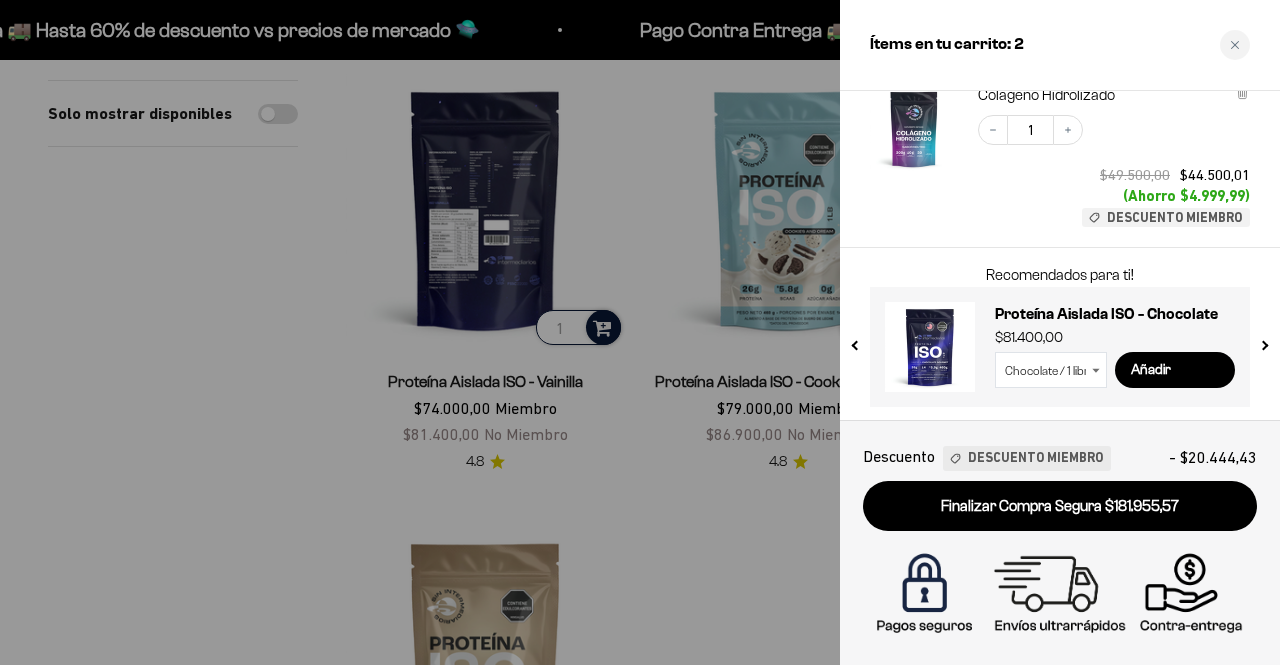 click at bounding box center (640, 332) 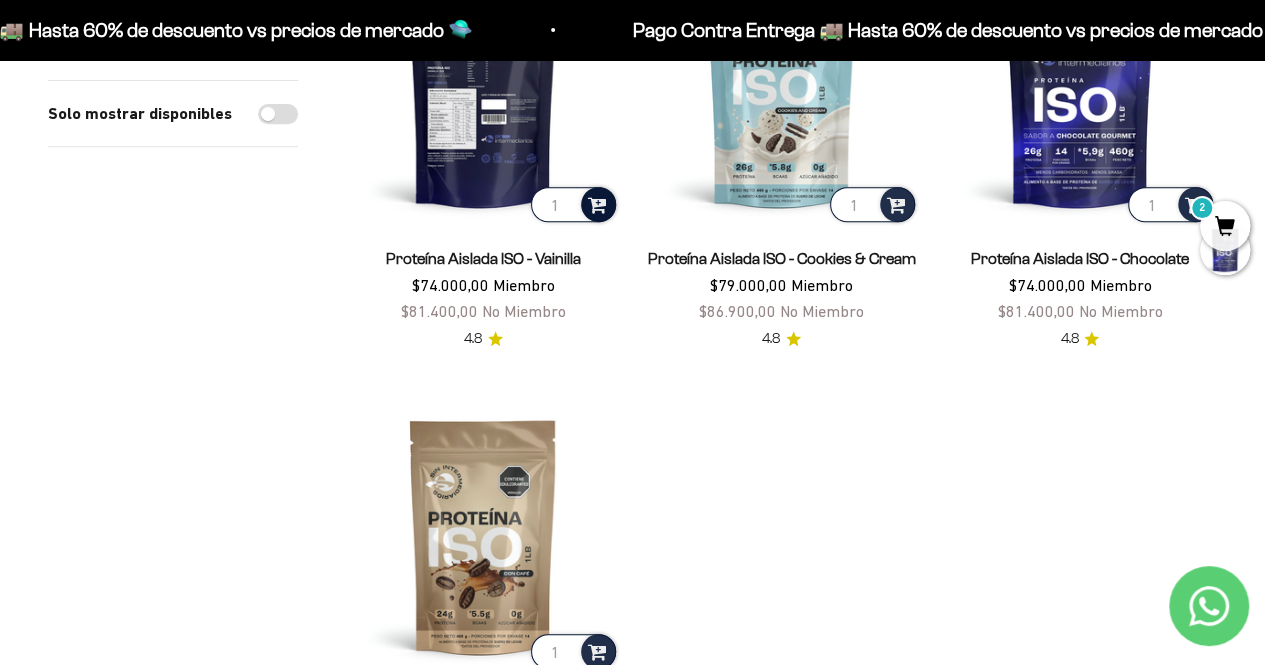 scroll, scrollTop: 0, scrollLeft: 0, axis: both 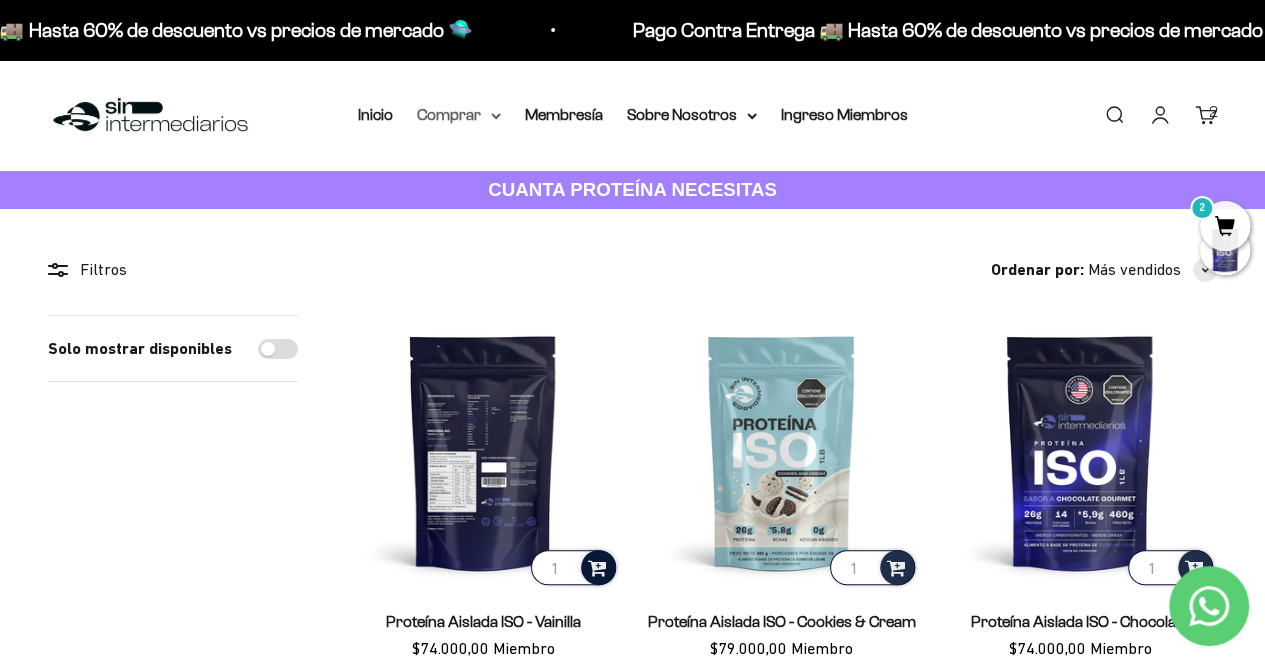 click on "Comprar" at bounding box center (459, 115) 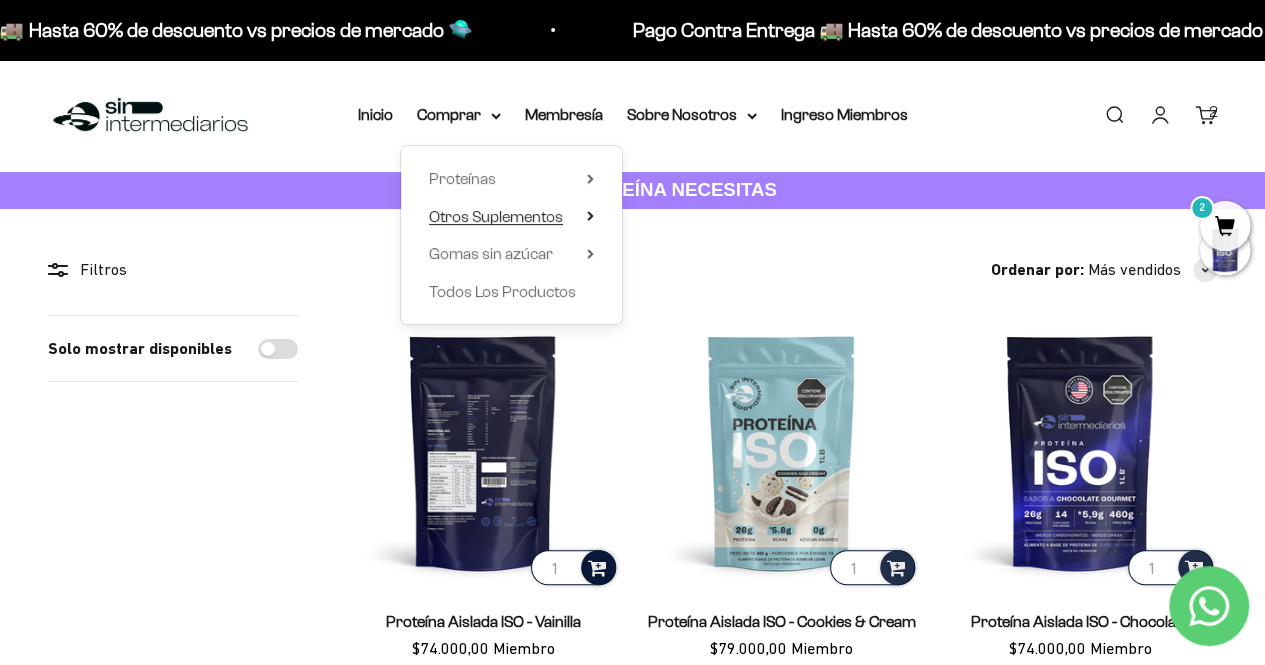 click on "Otros Suplementos" at bounding box center (511, 217) 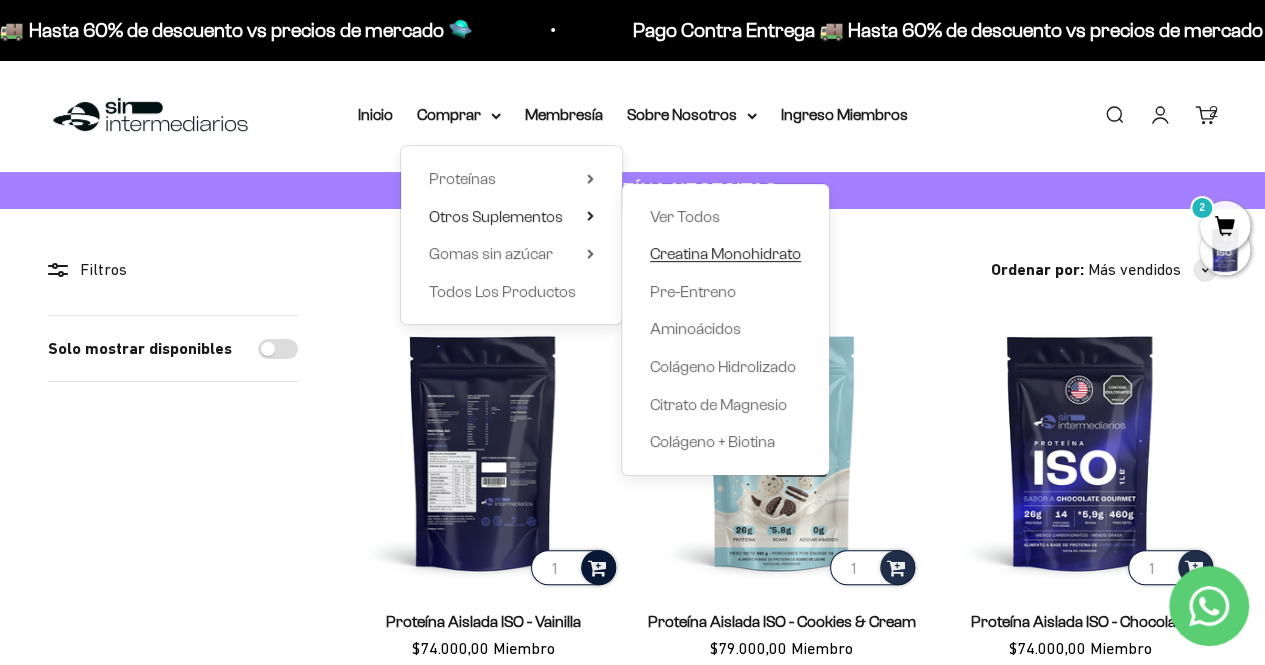click on "Creatina Monohidrato" at bounding box center (725, 253) 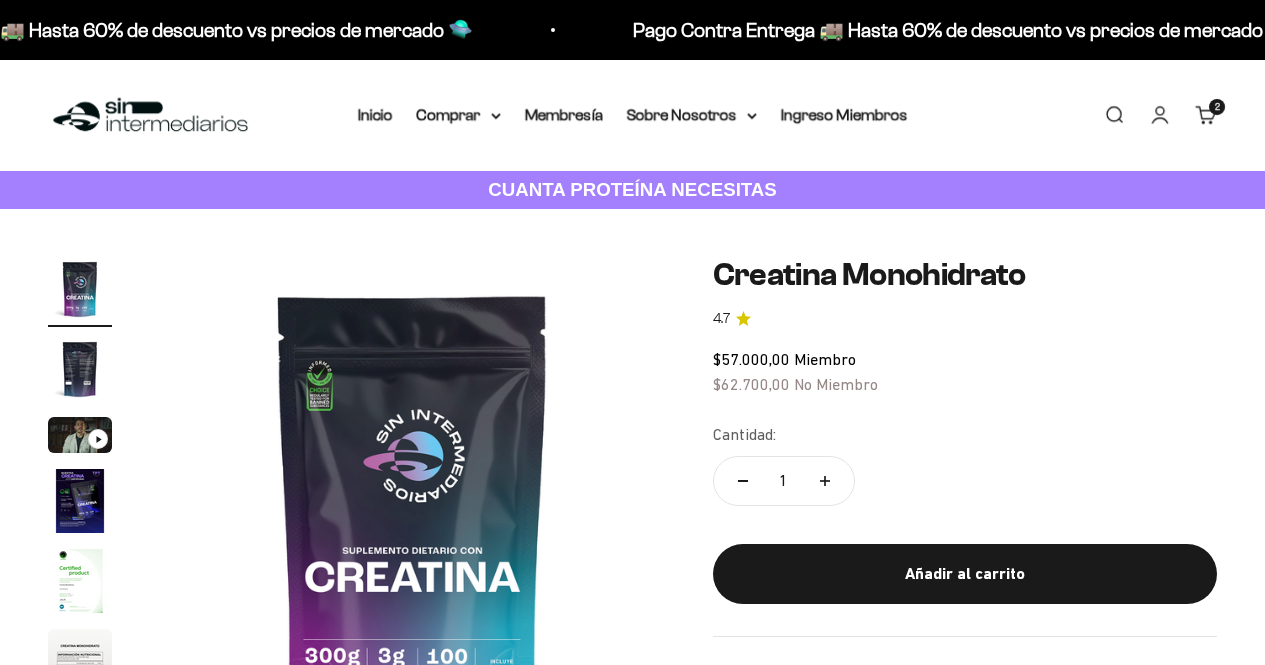scroll, scrollTop: 0, scrollLeft: 0, axis: both 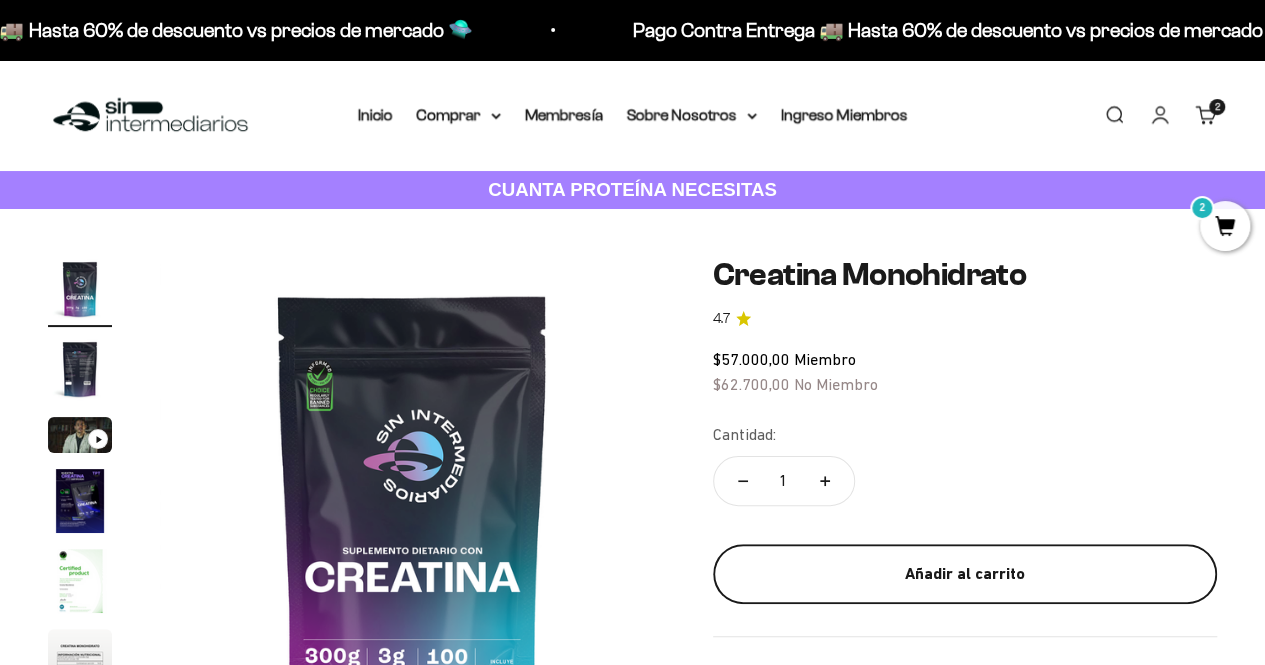 click on "Añadir al carrito" at bounding box center (965, 574) 